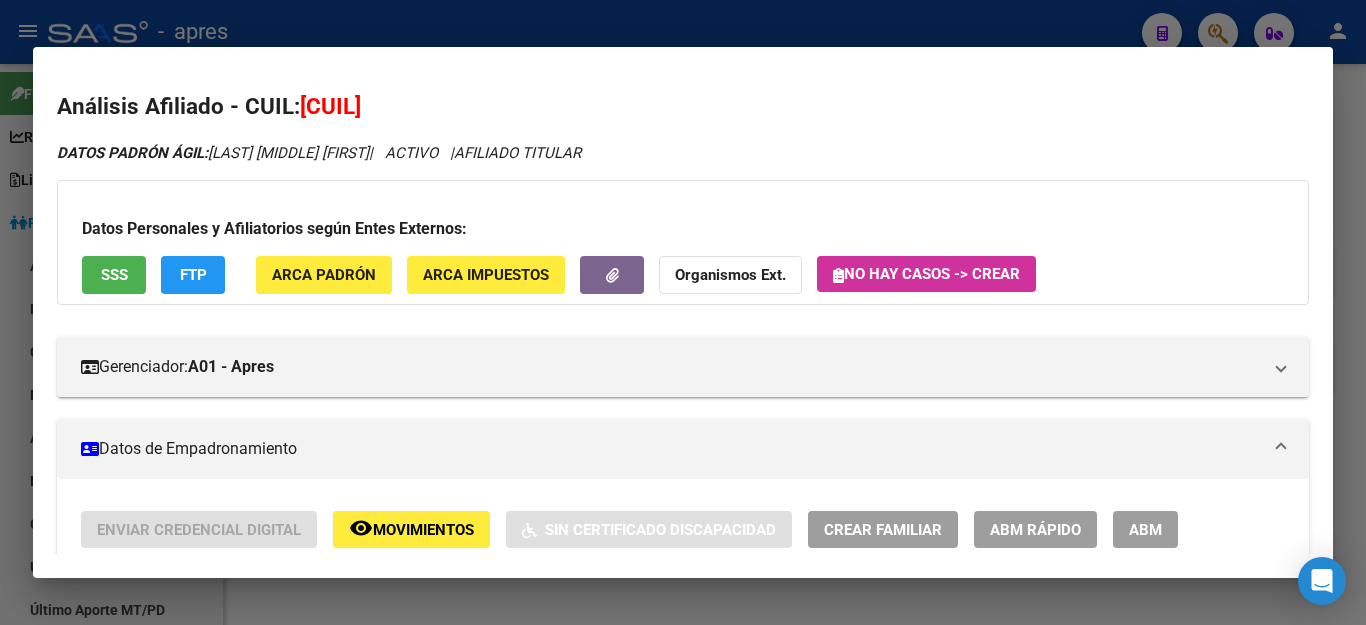 scroll, scrollTop: 0, scrollLeft: 0, axis: both 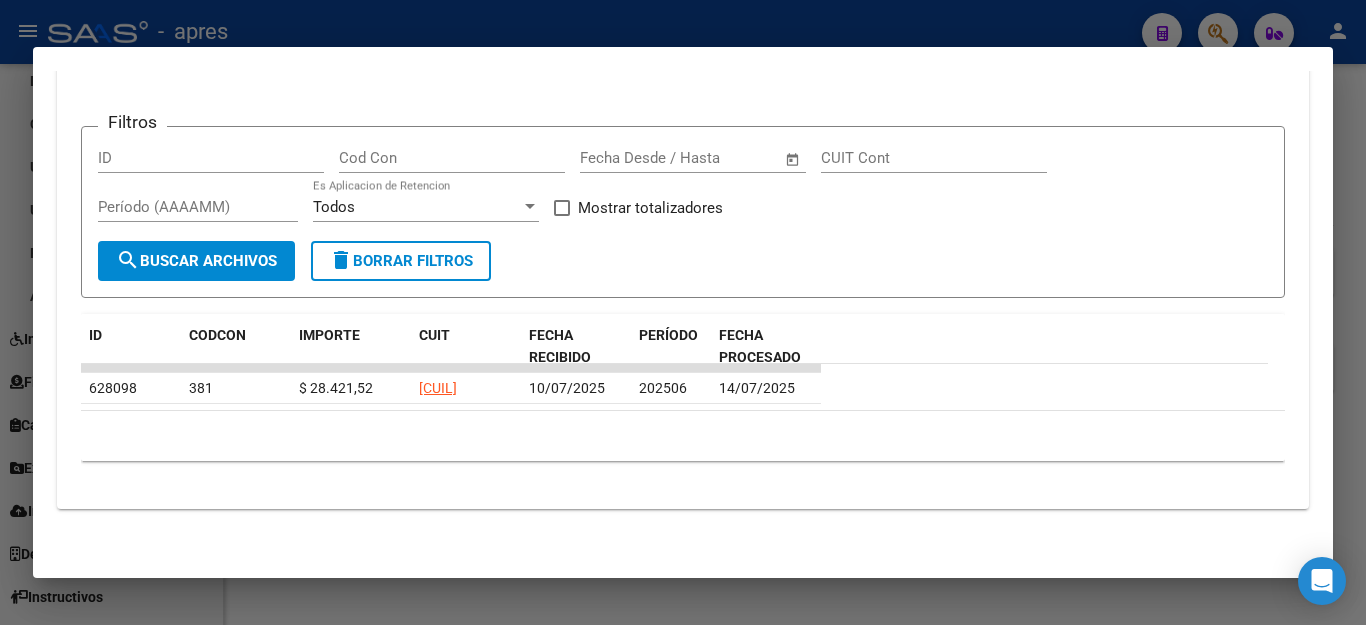 click at bounding box center [683, 312] 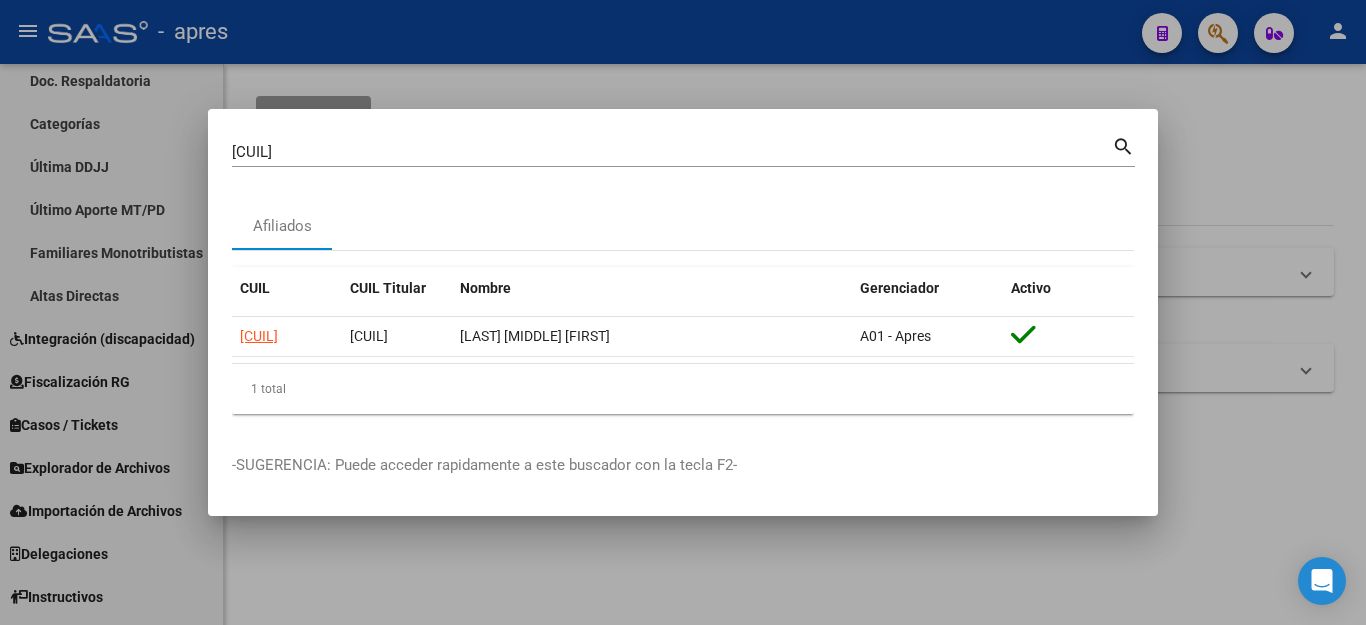 click at bounding box center [683, 312] 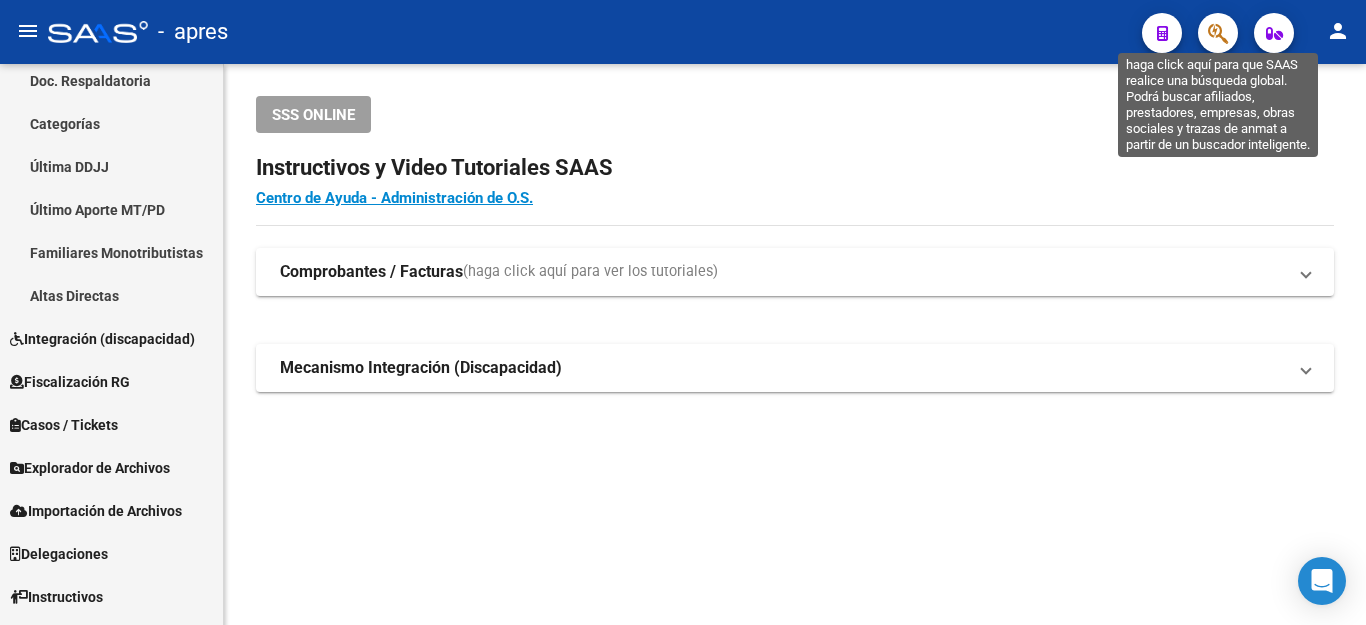 click 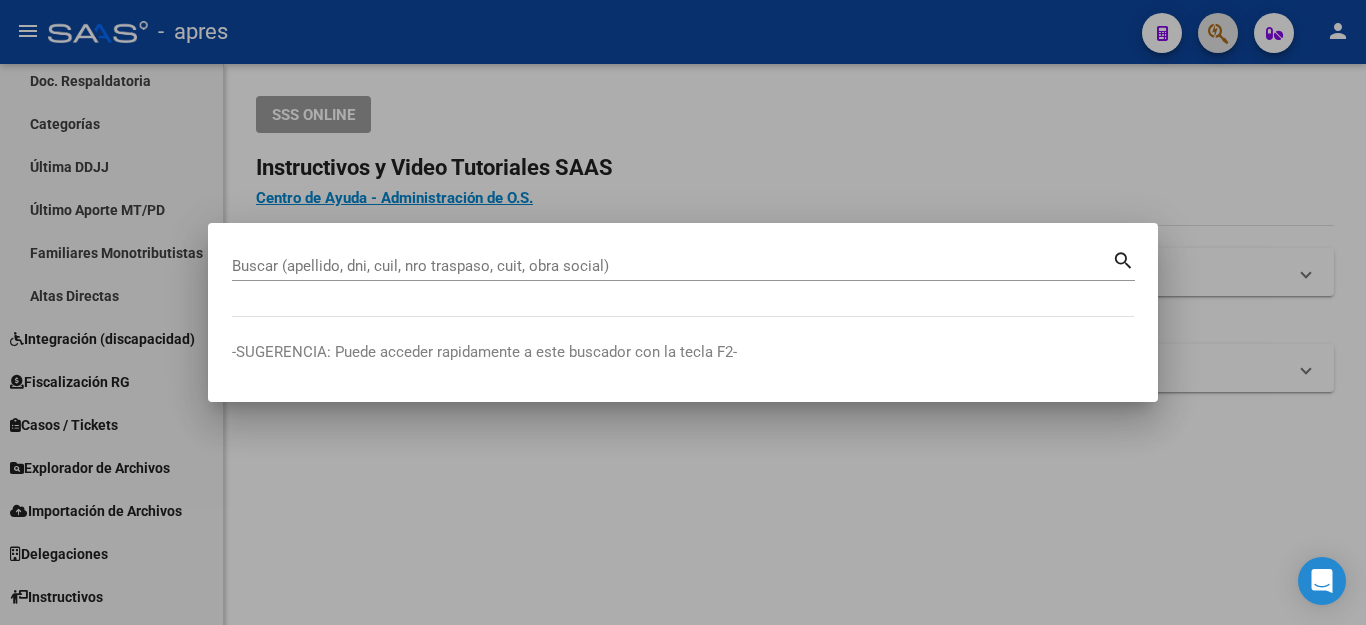 type 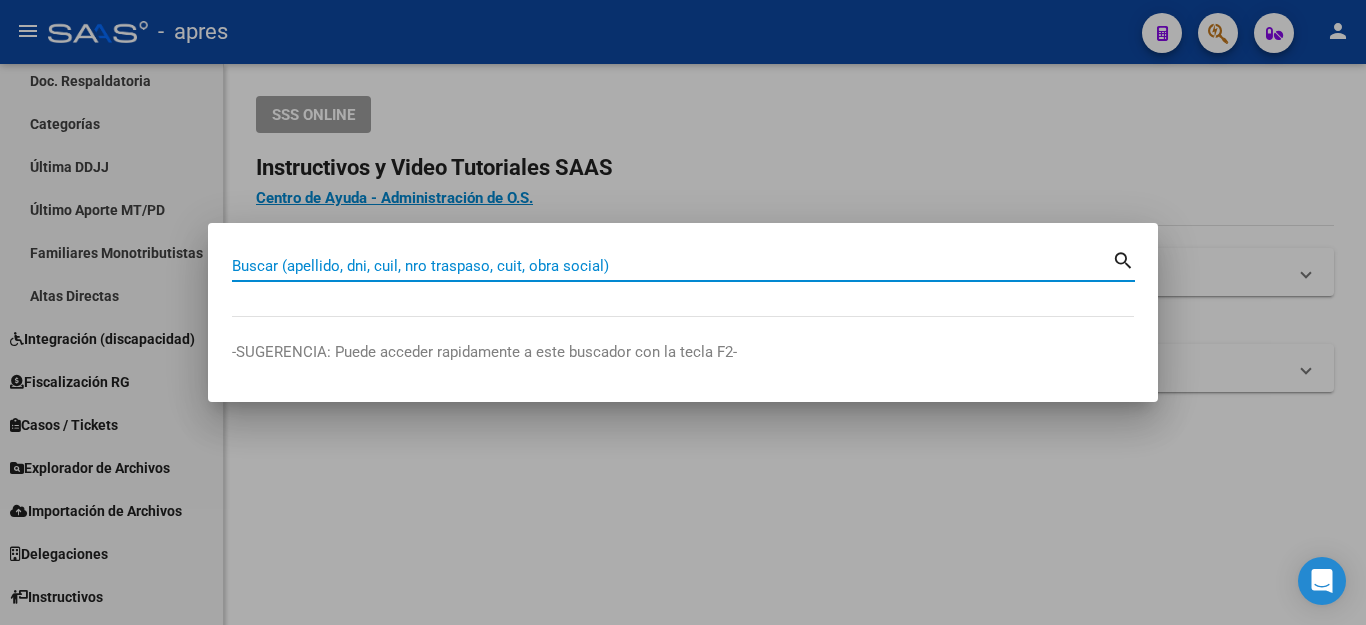 paste on "[CUIL]" 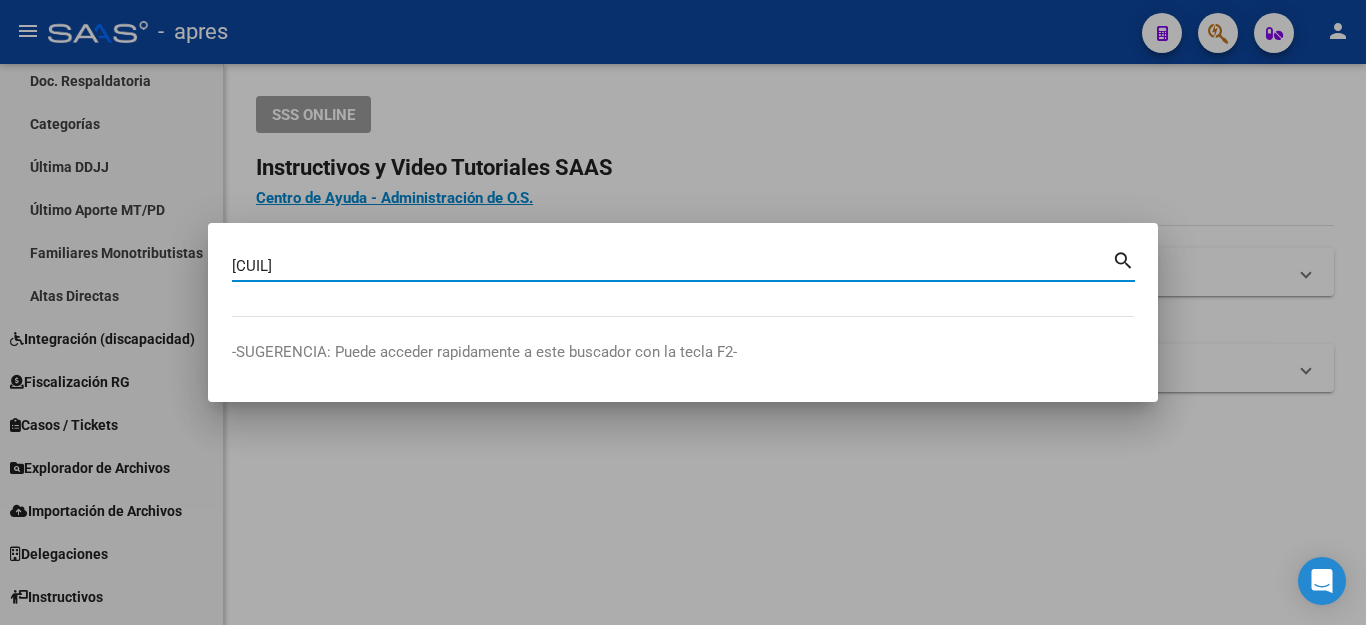 type on "[CUIL]" 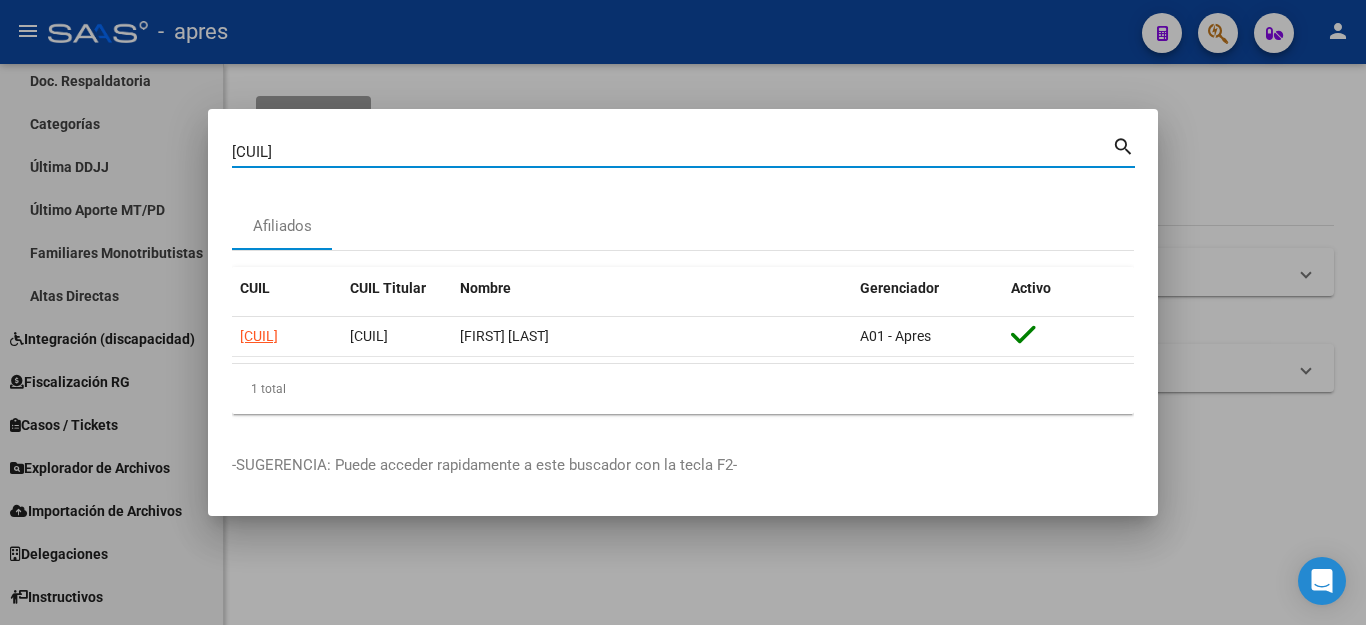 click at bounding box center [683, 312] 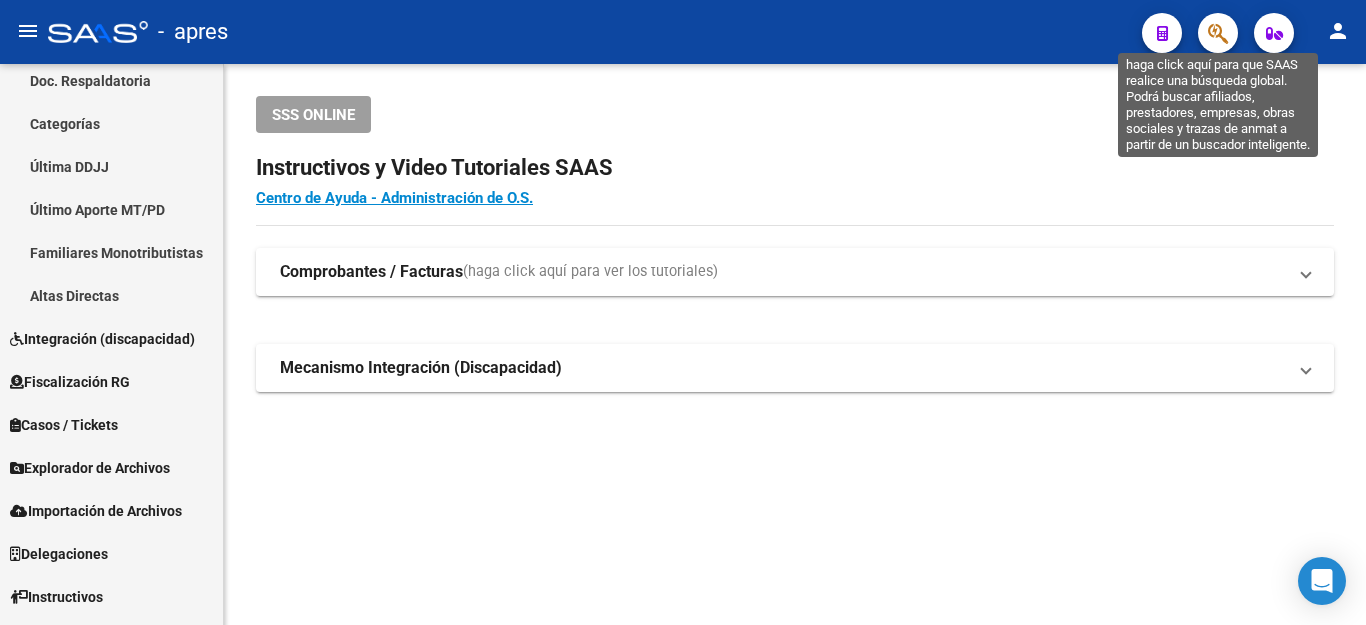 click 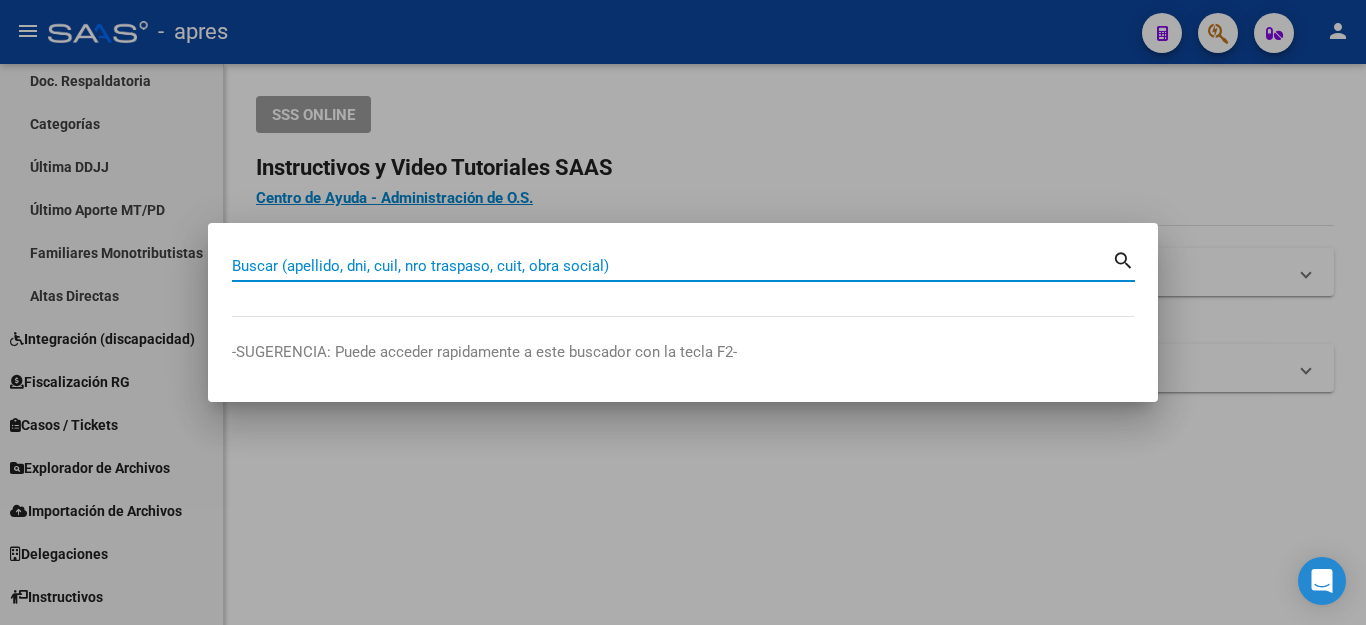paste on "[CUIL]" 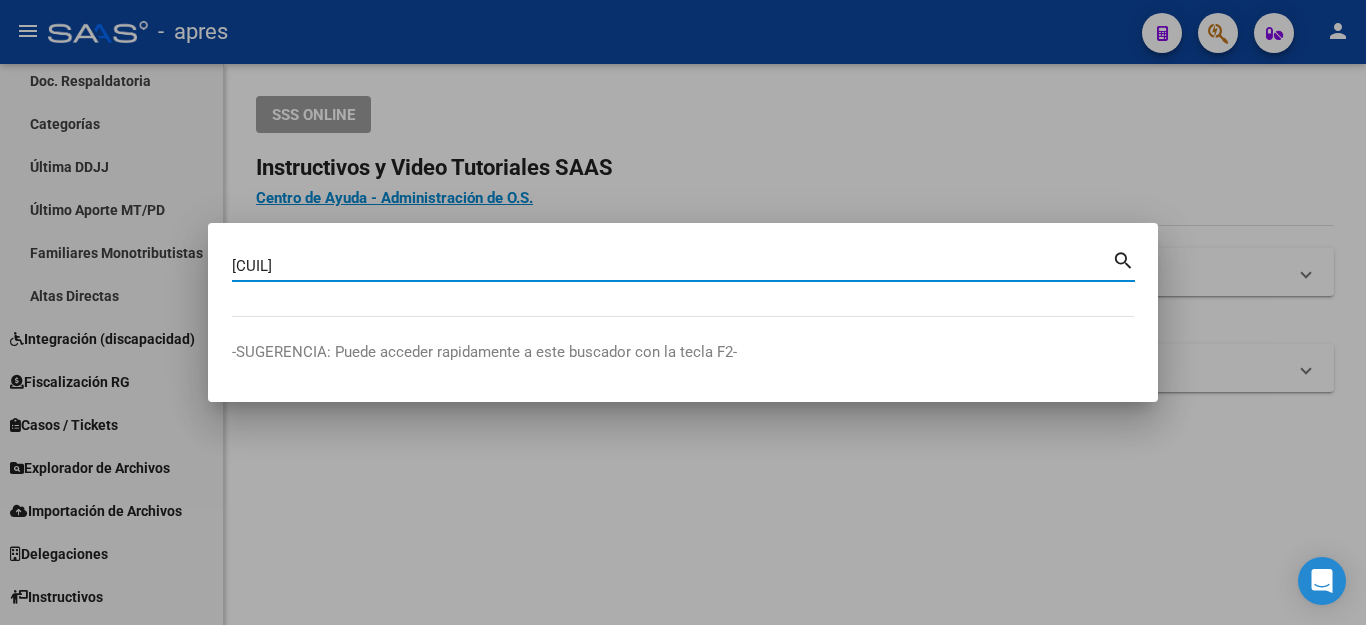 type on "[CUIL]" 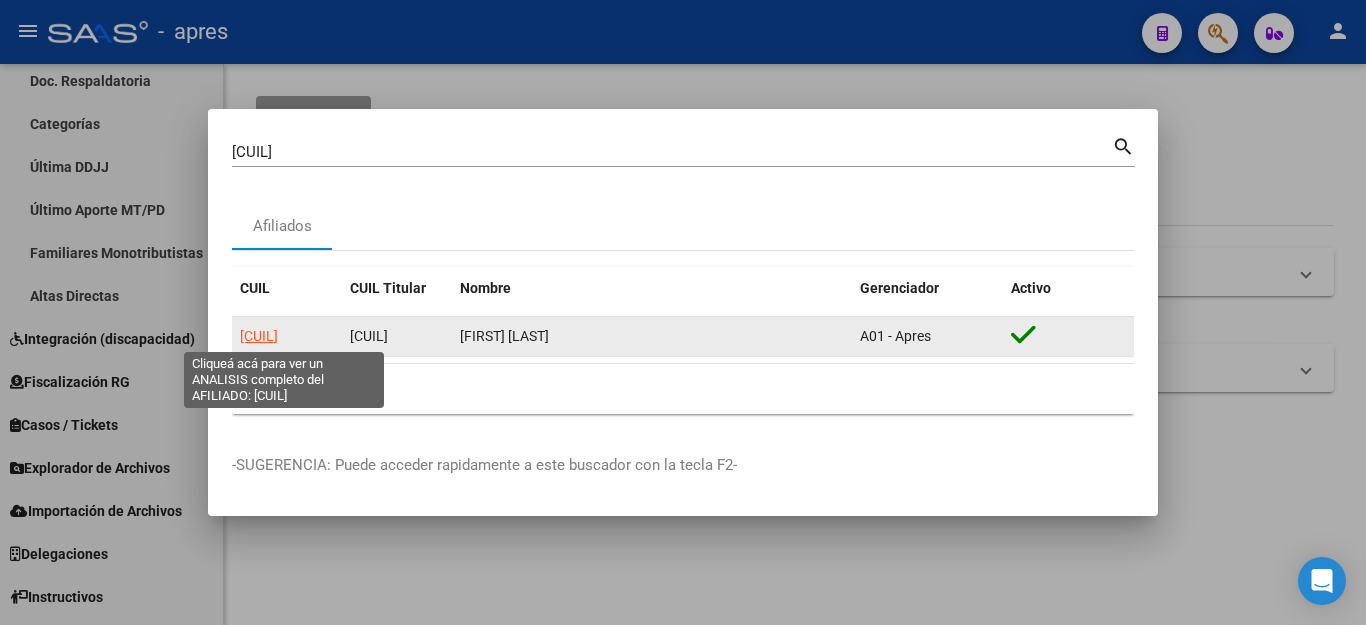 click on "[CUIL]" 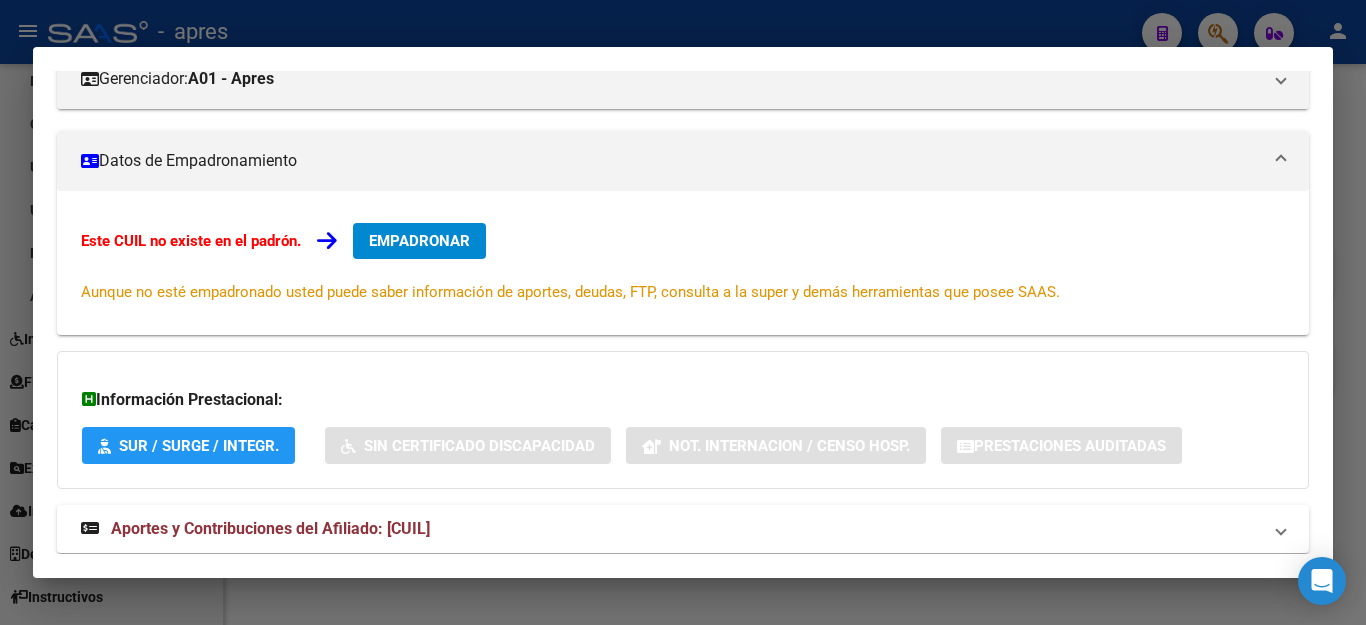 scroll, scrollTop: 332, scrollLeft: 0, axis: vertical 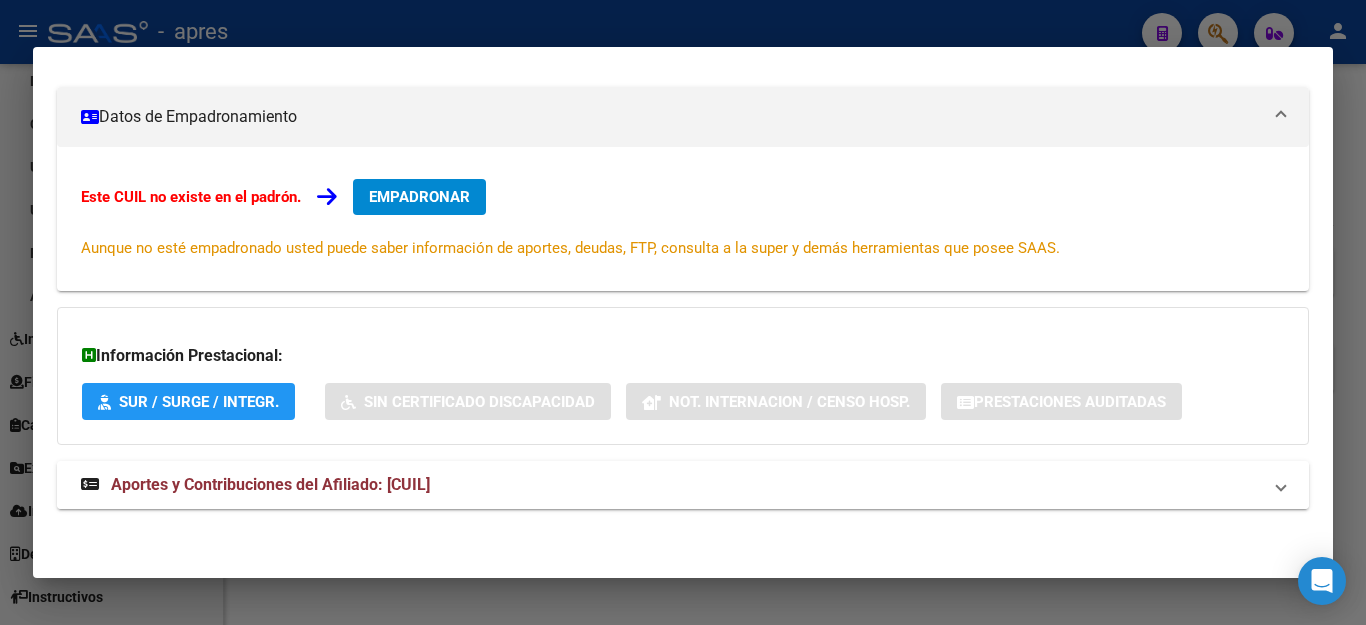 click on "Aportes y Contribuciones del Afiliado: [CUIL]" at bounding box center (270, 484) 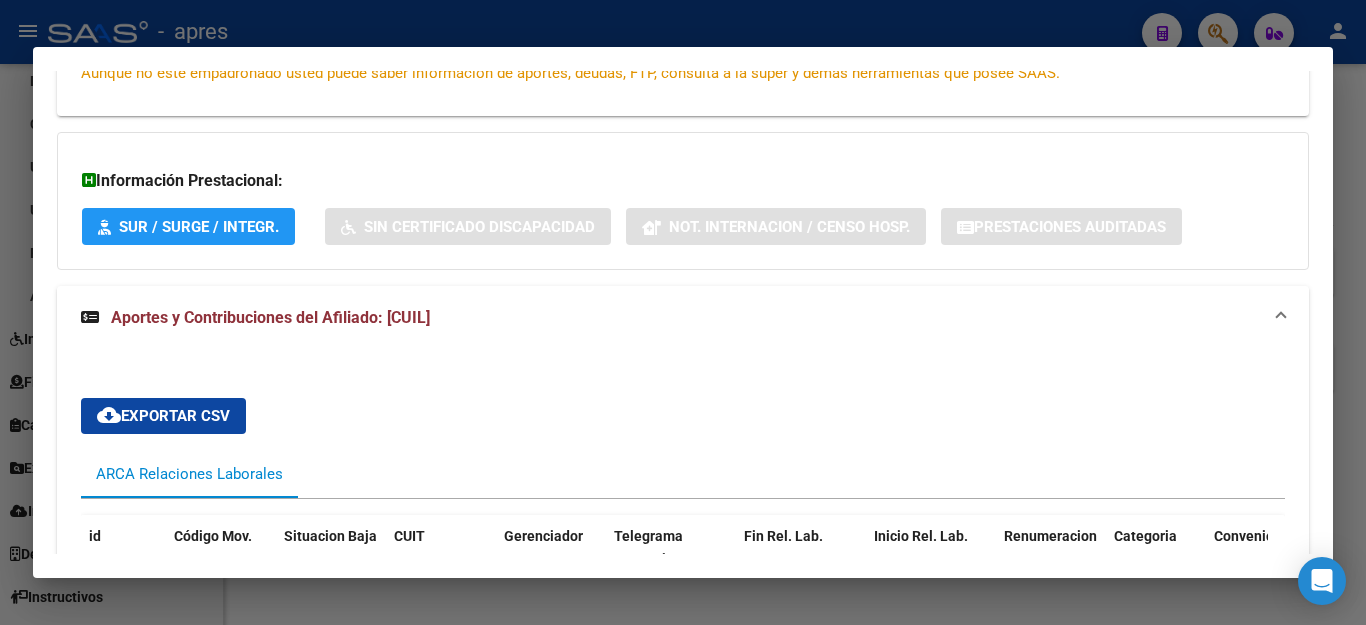 scroll, scrollTop: 649, scrollLeft: 0, axis: vertical 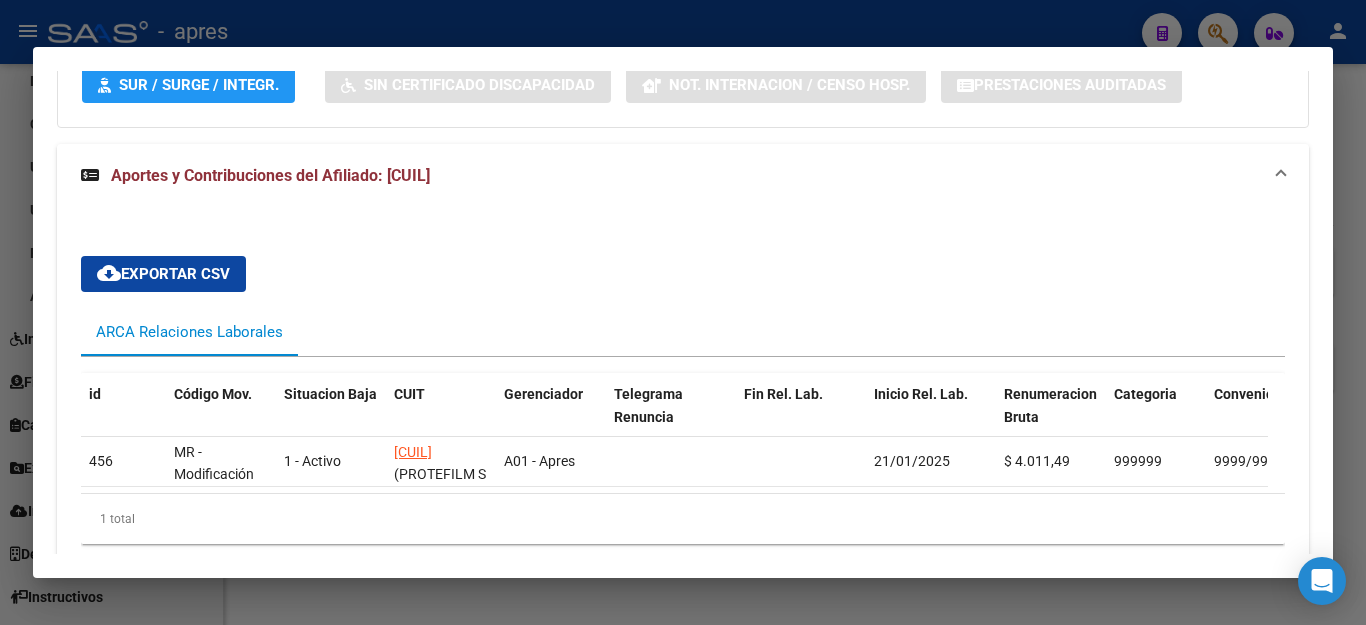 click on "Aportes y Contribuciones del Afiliado: [CUIL]" at bounding box center [683, 176] 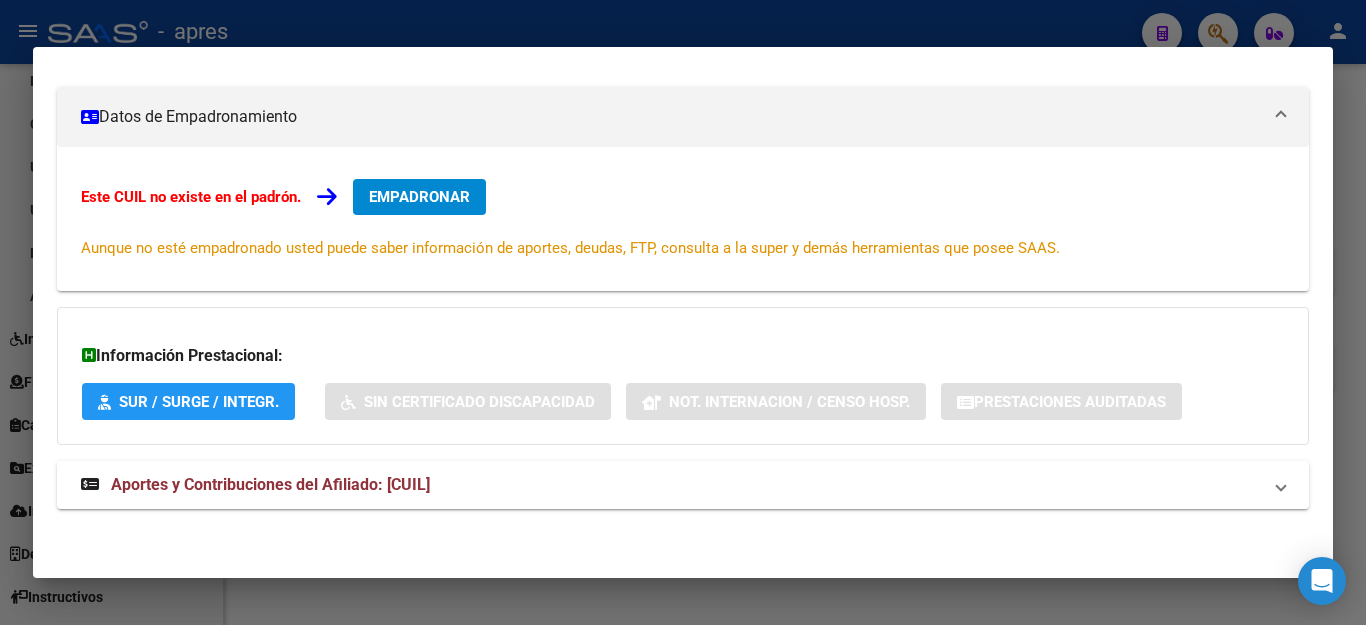scroll, scrollTop: 332, scrollLeft: 0, axis: vertical 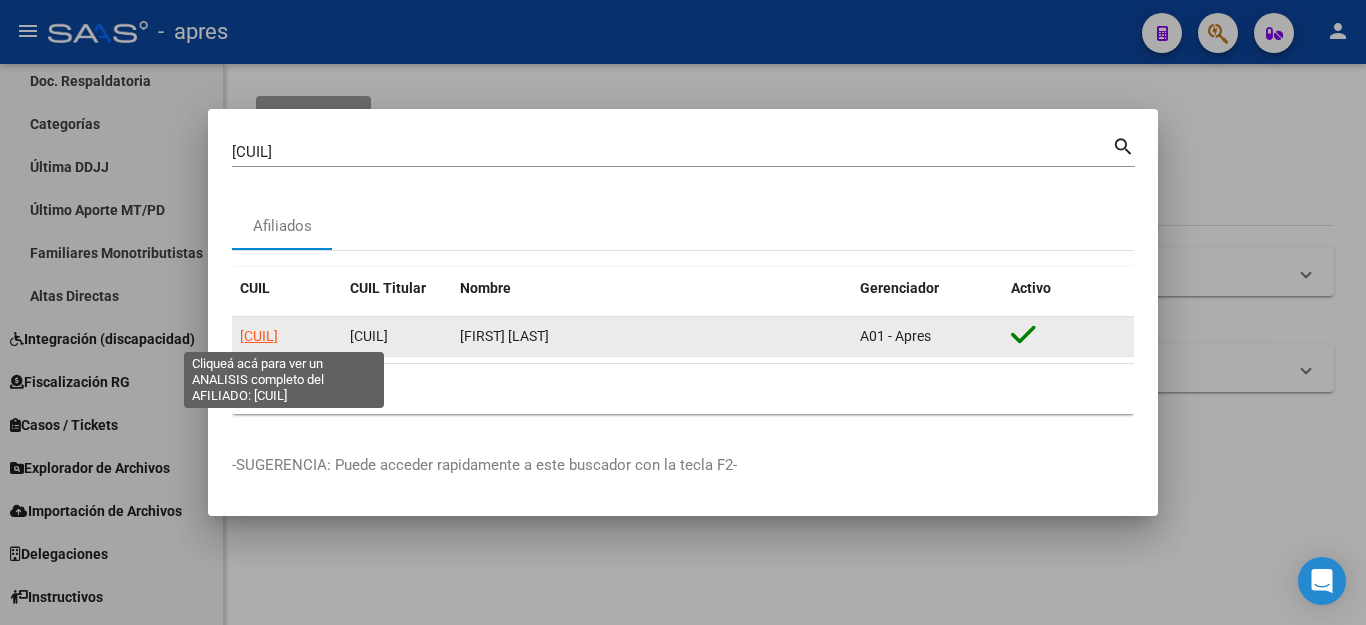 click on "[CUIL]" 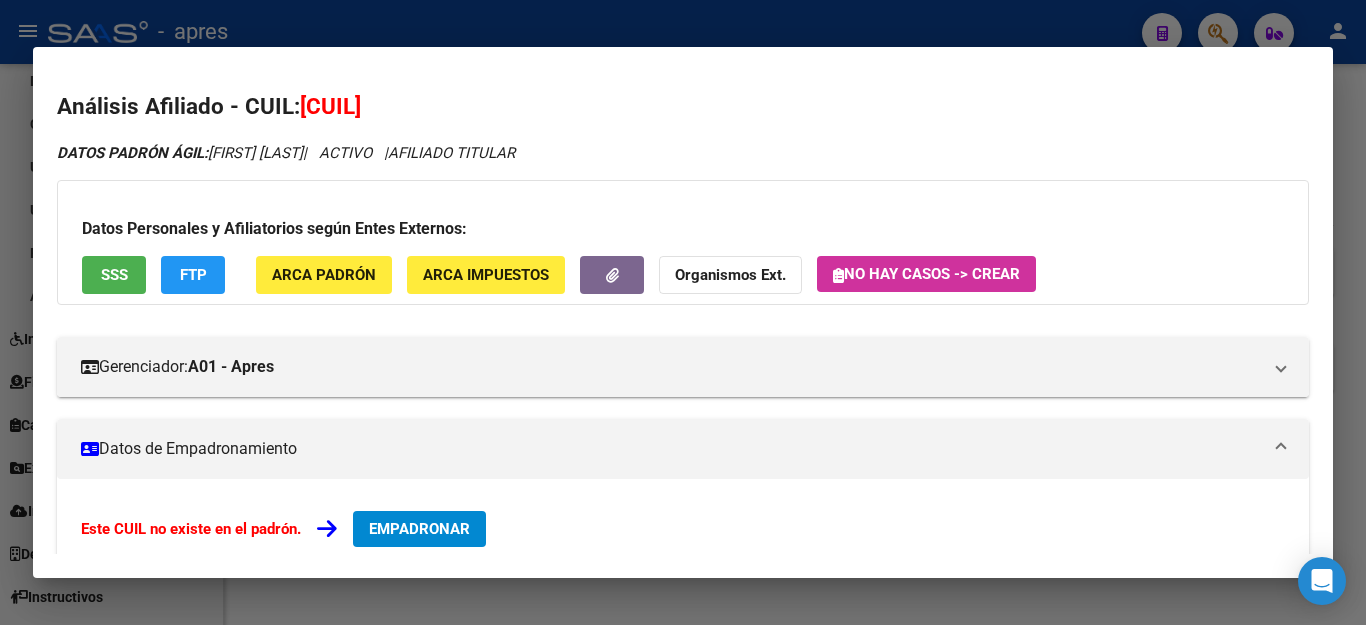 click on "SSS" at bounding box center [114, 274] 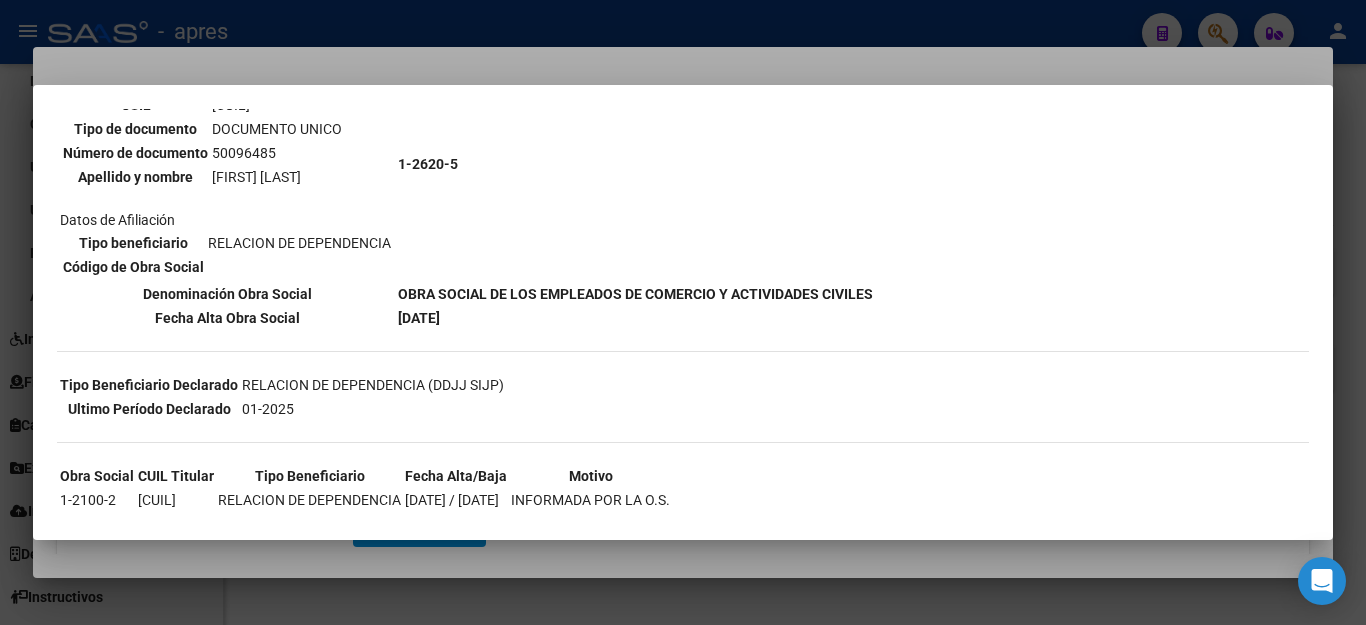 scroll, scrollTop: 240, scrollLeft: 0, axis: vertical 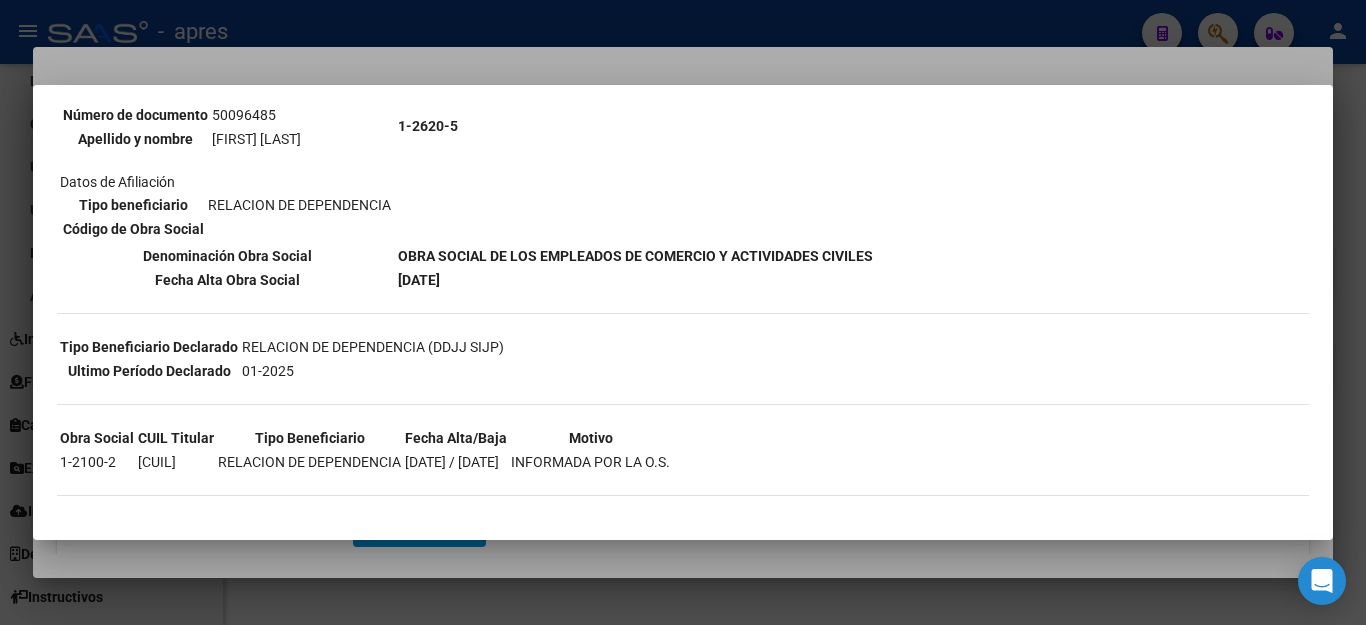 click at bounding box center (683, 312) 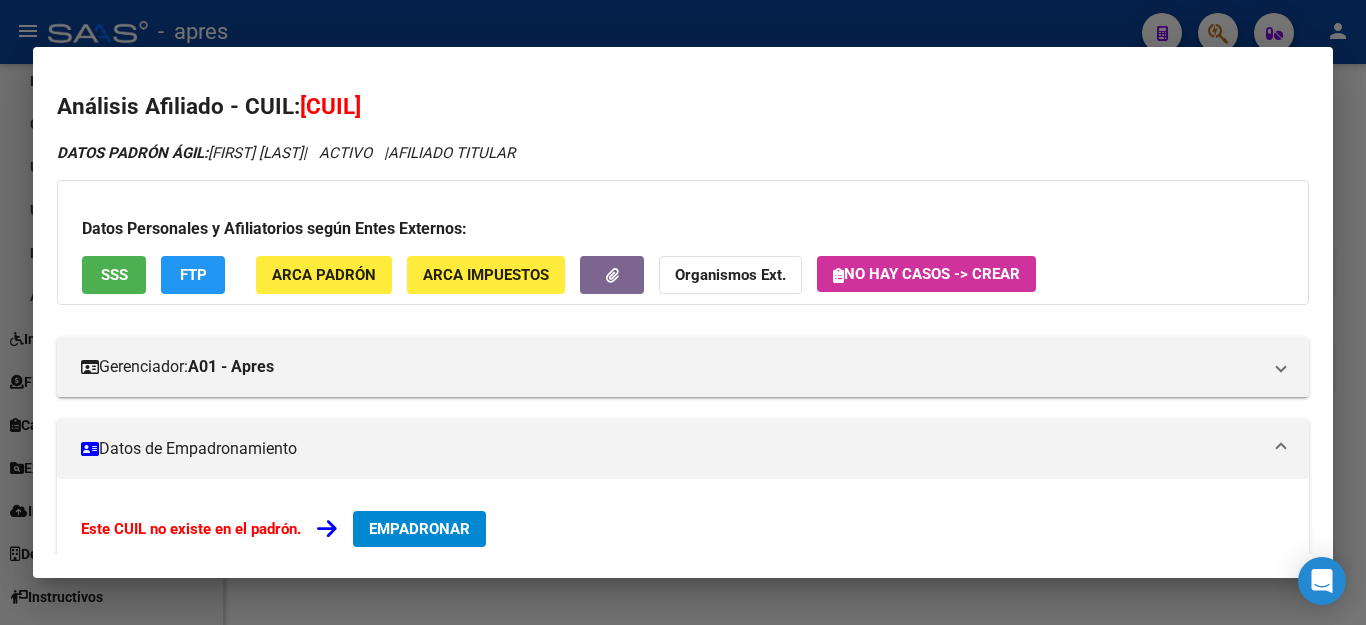 click at bounding box center [683, 312] 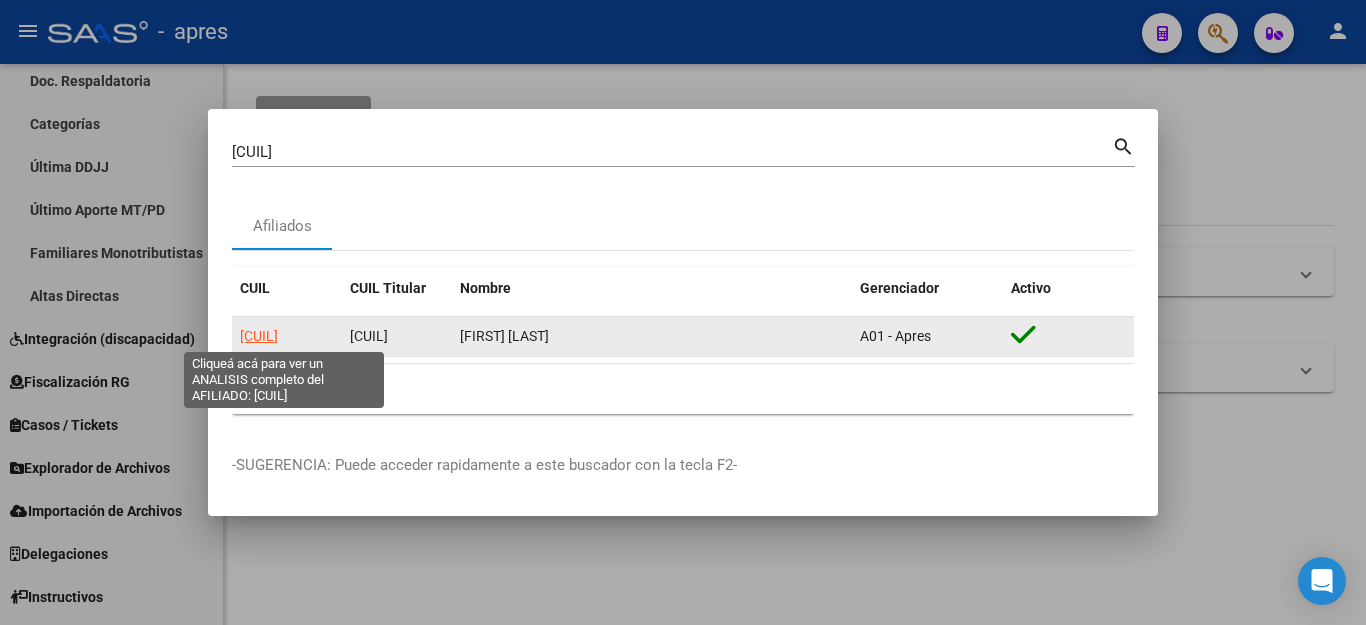 click on "[CUIL]" 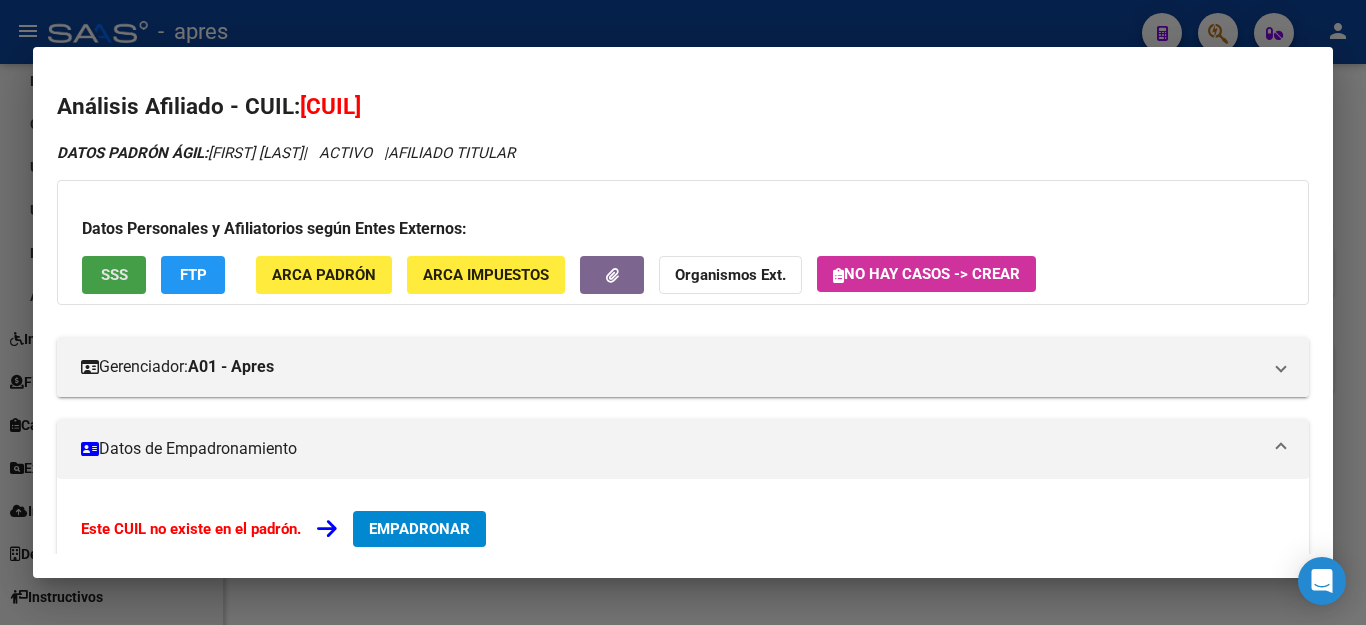 click on "SSS" at bounding box center [114, 274] 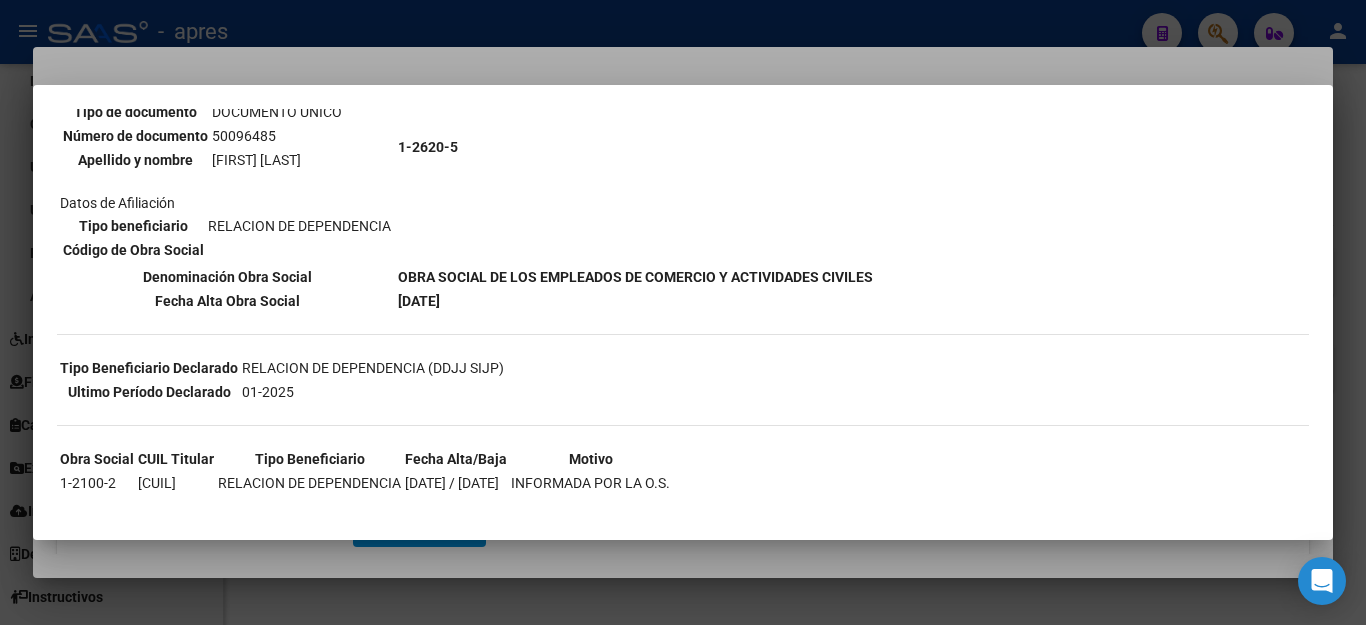 scroll, scrollTop: 240, scrollLeft: 0, axis: vertical 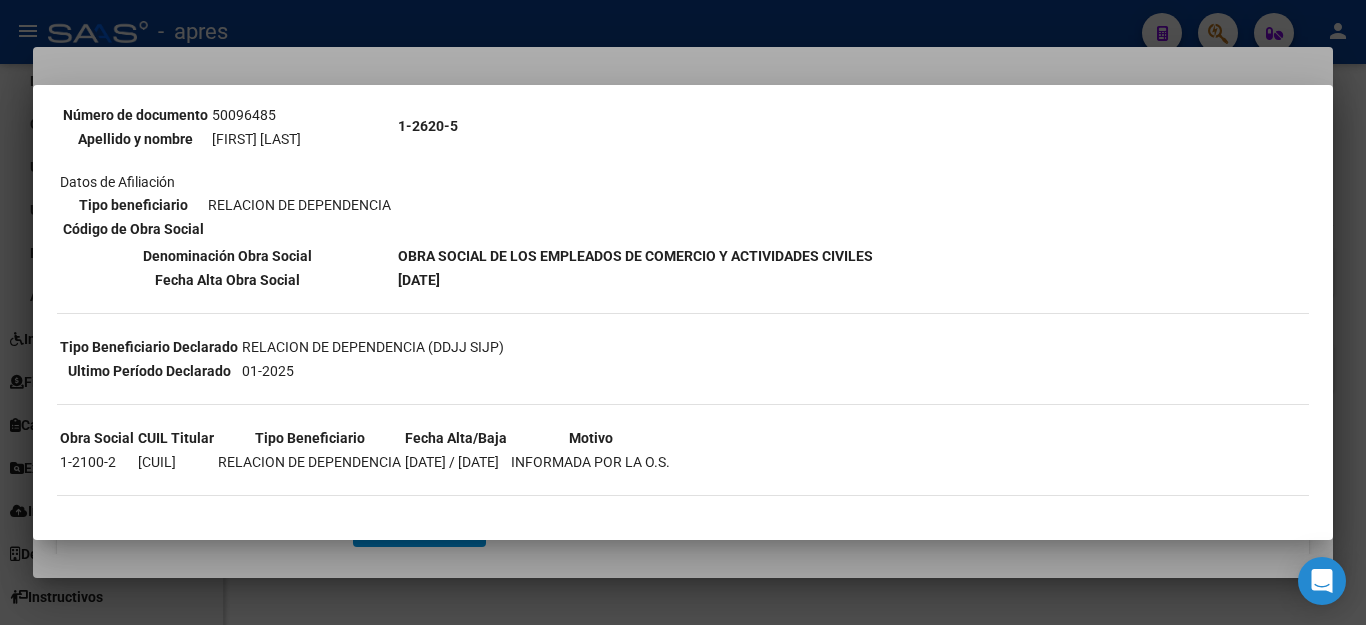 click at bounding box center (683, 312) 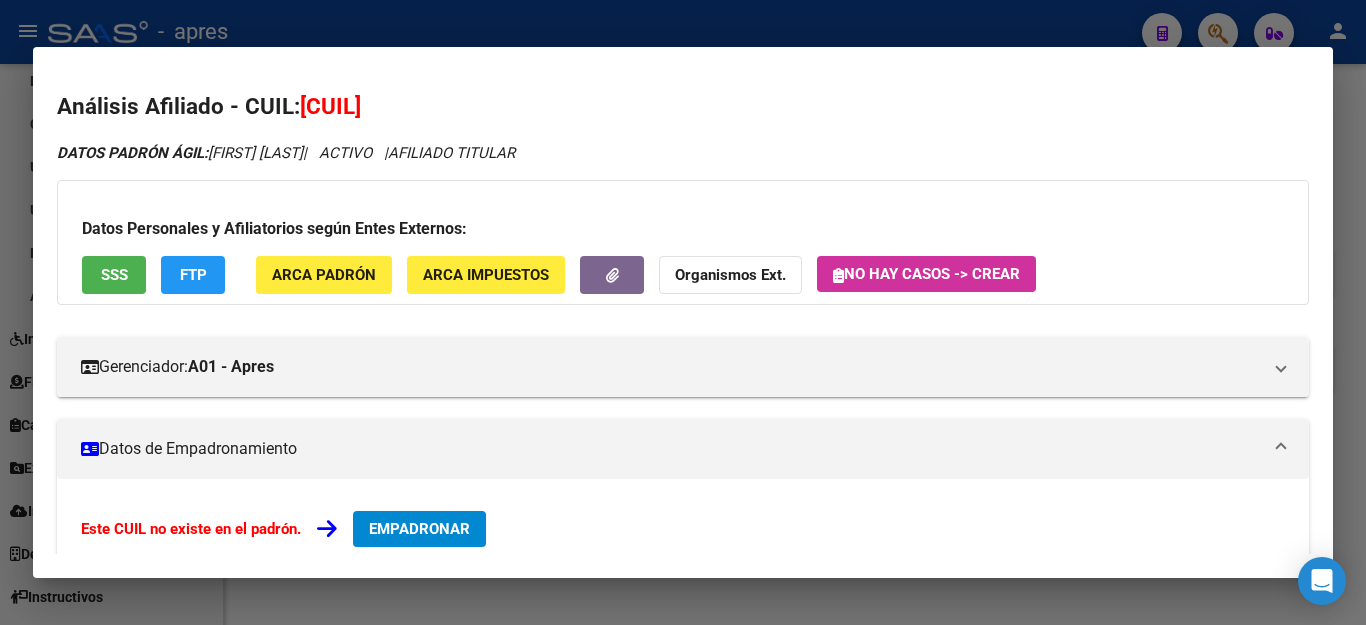 scroll, scrollTop: 300, scrollLeft: 0, axis: vertical 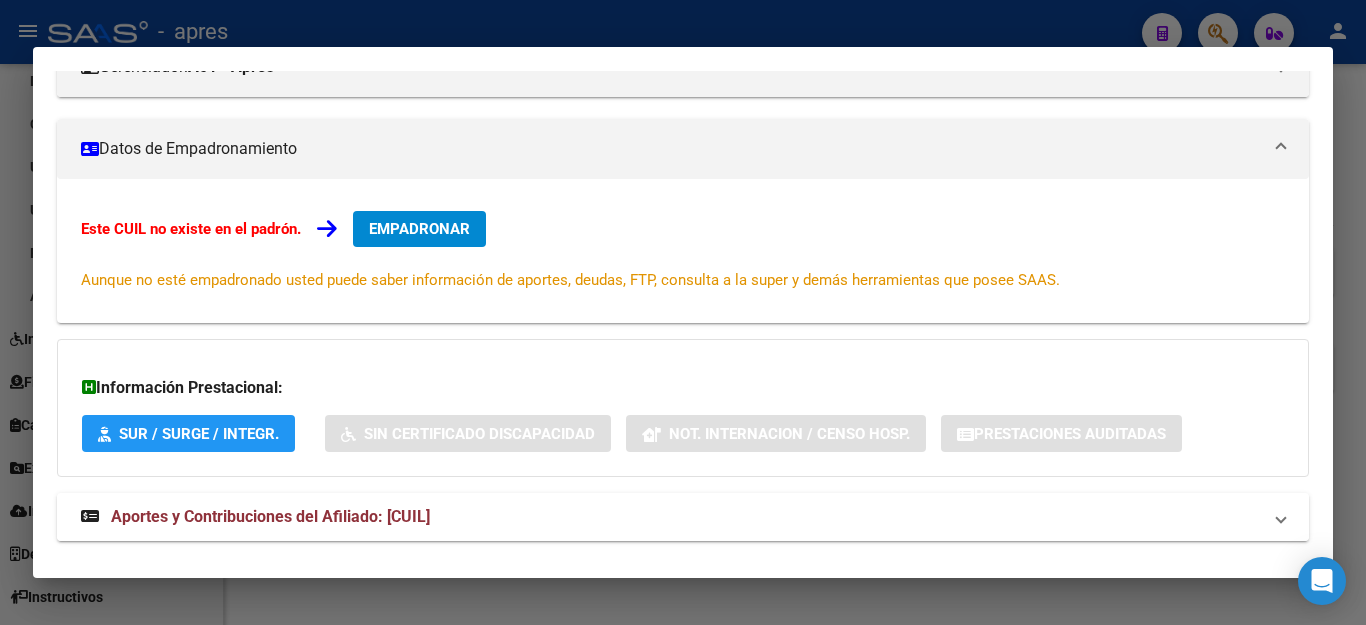 click on "Aportes y Contribuciones del Afiliado: [CUIL]" at bounding box center [270, 516] 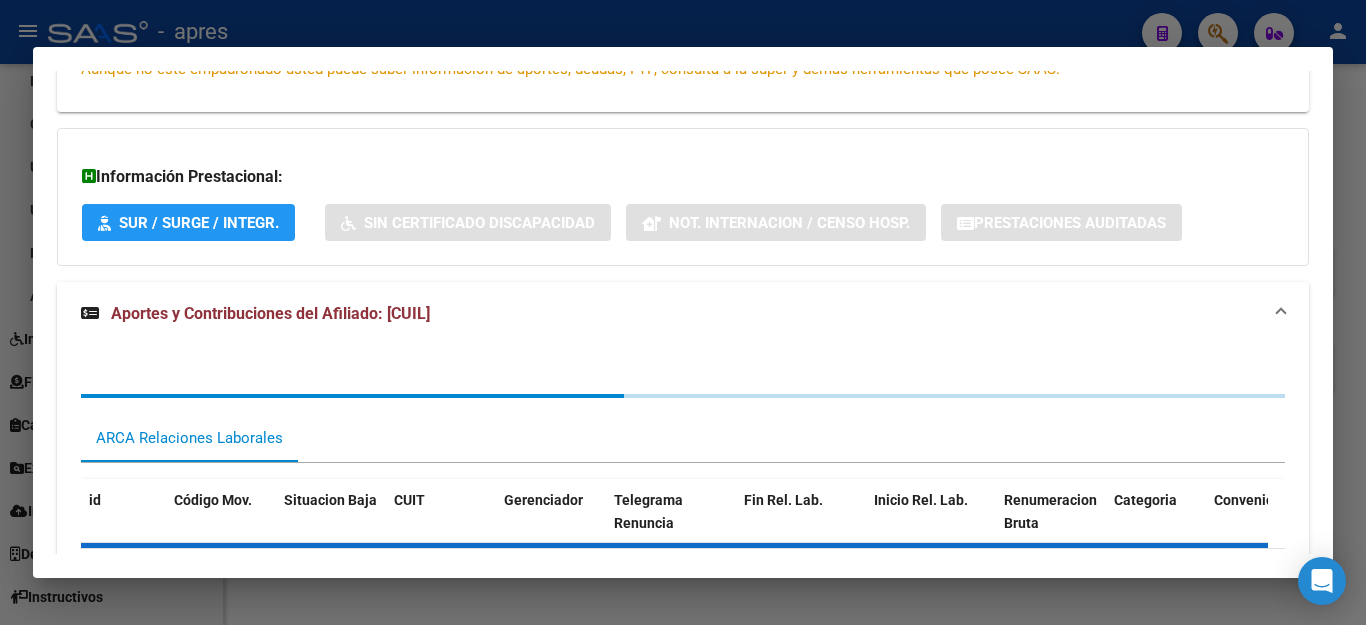 scroll, scrollTop: 649, scrollLeft: 0, axis: vertical 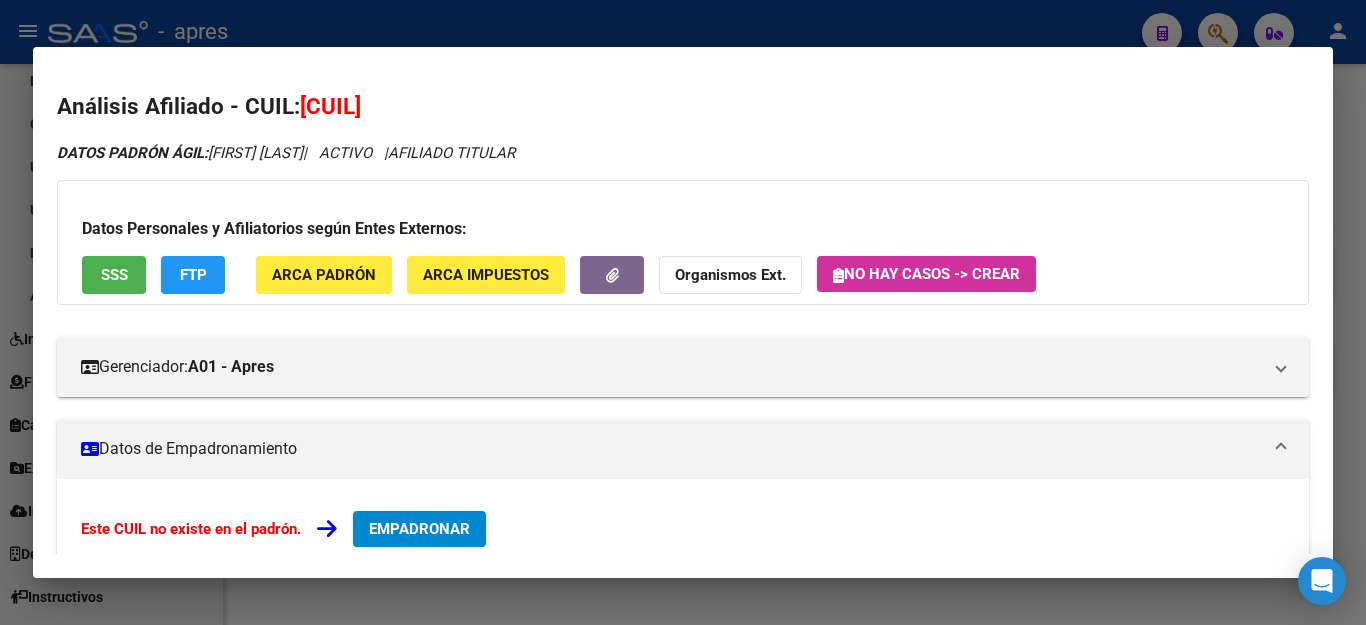 click at bounding box center (683, 312) 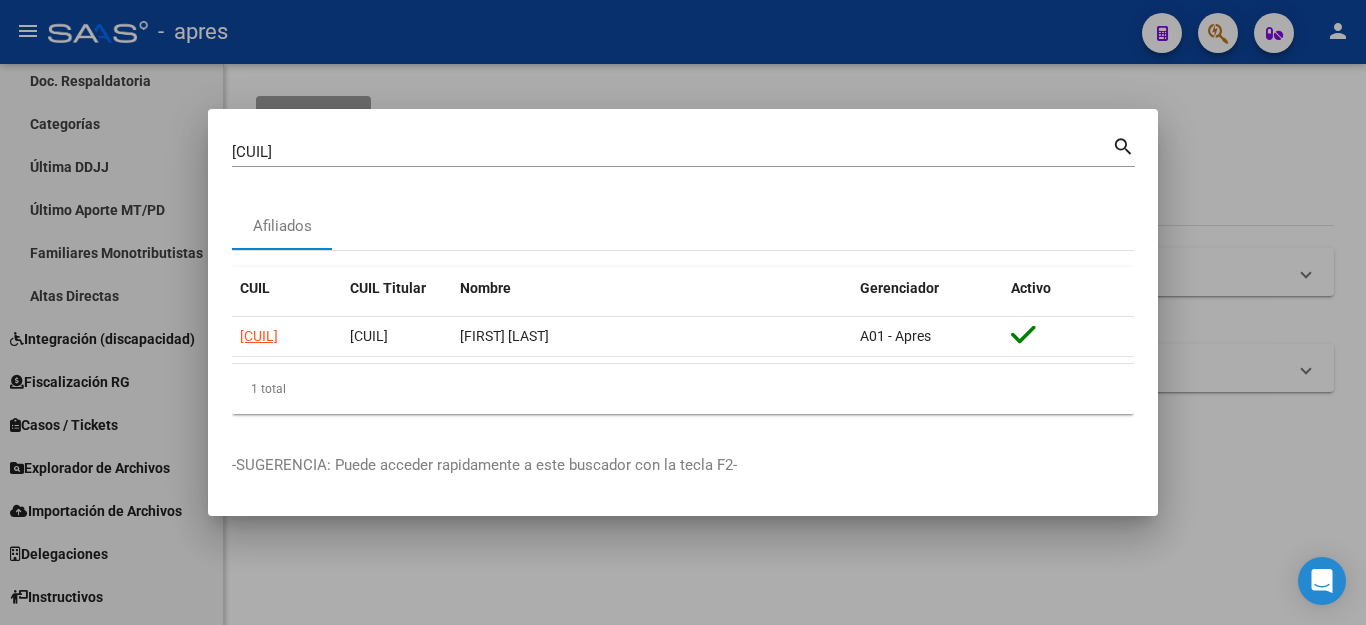 click at bounding box center (683, 312) 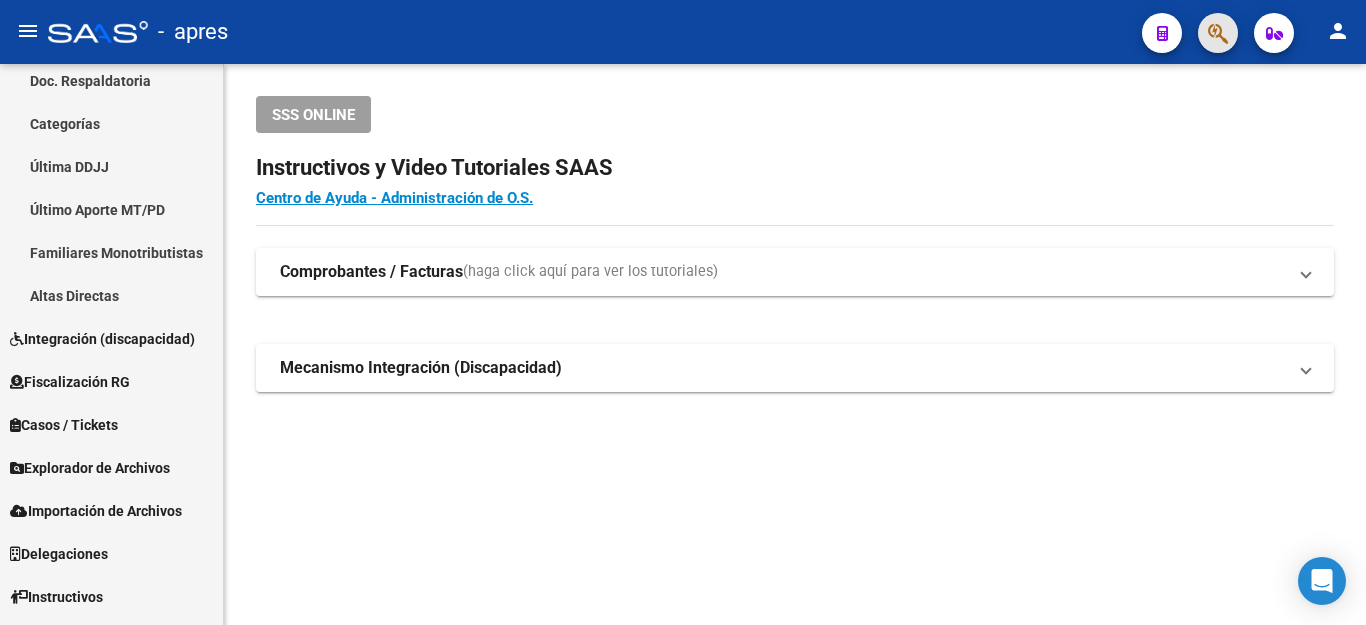 click 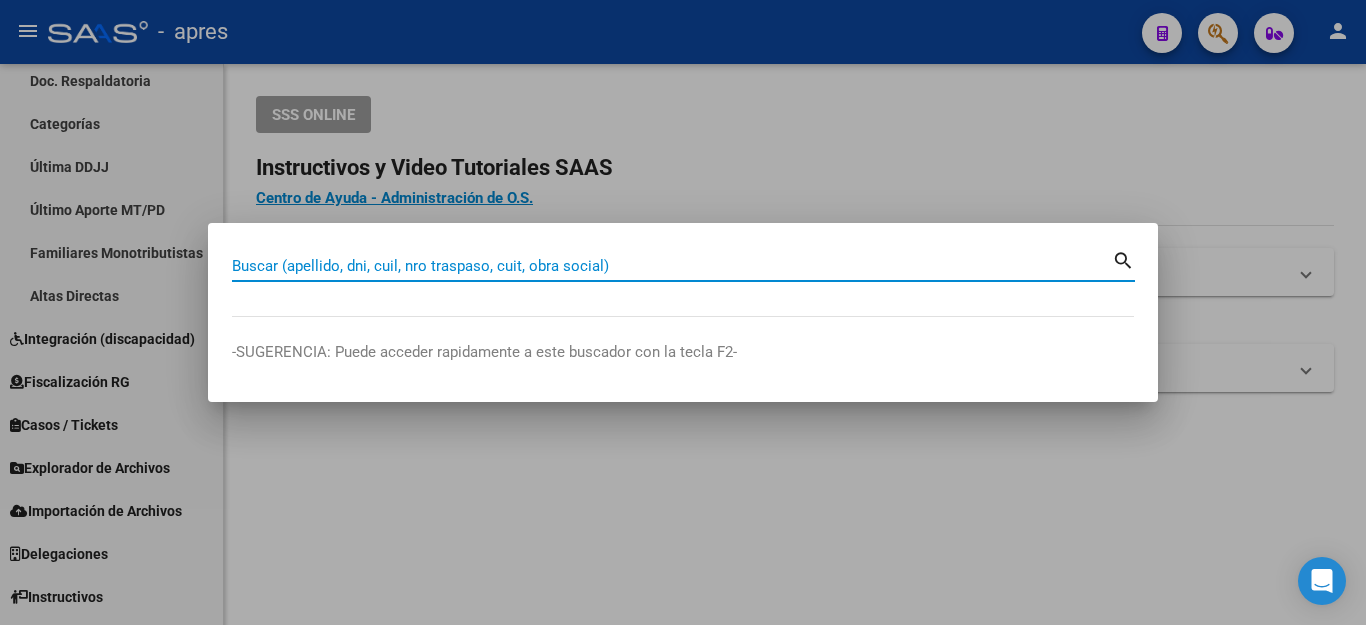 paste on "[CUIL]" 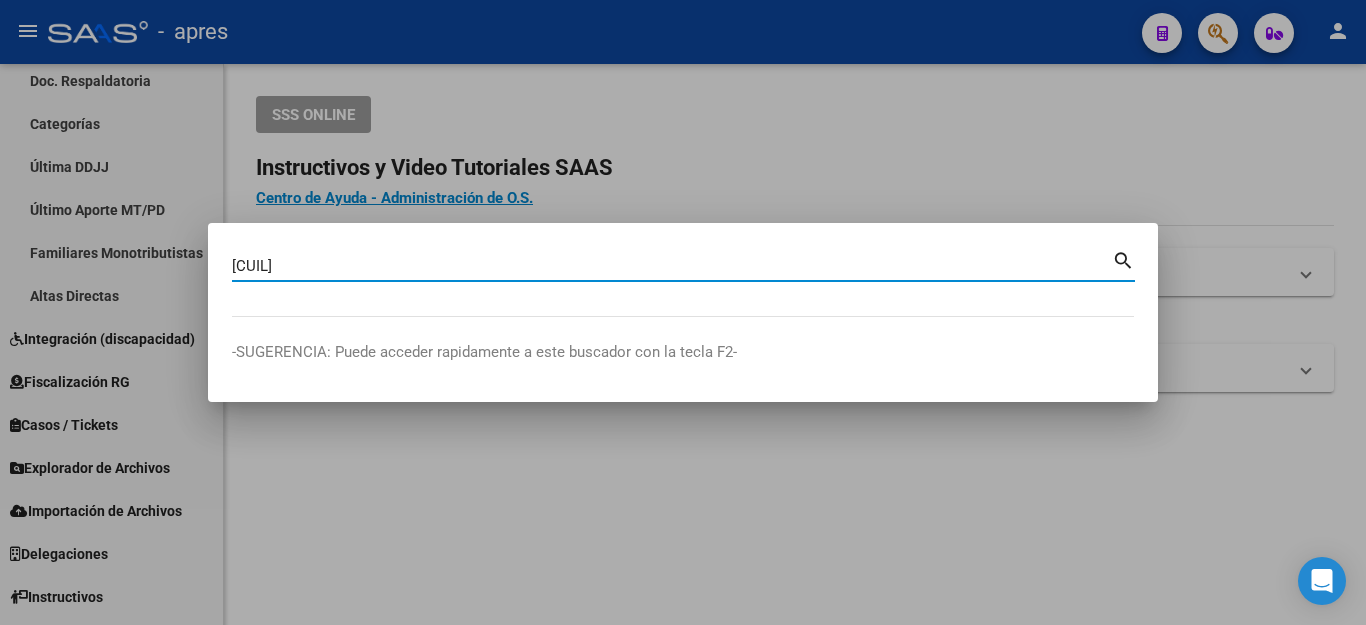 type on "[CUIL]" 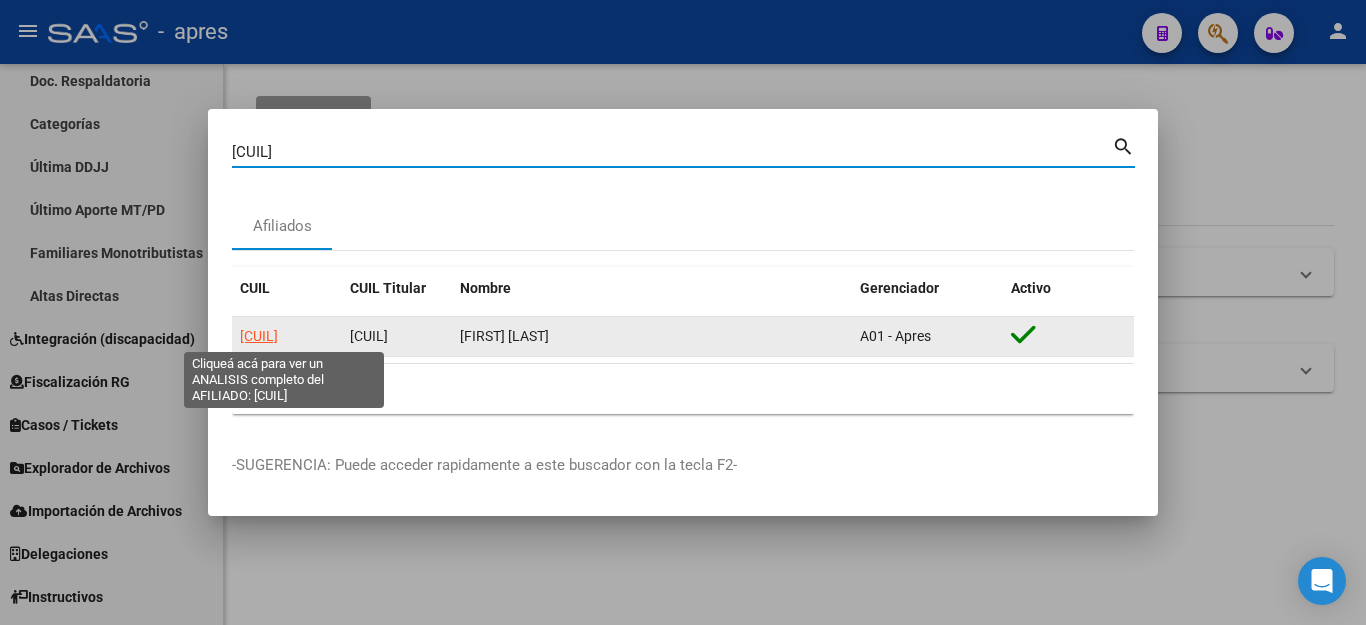 click on "[CUIL]" 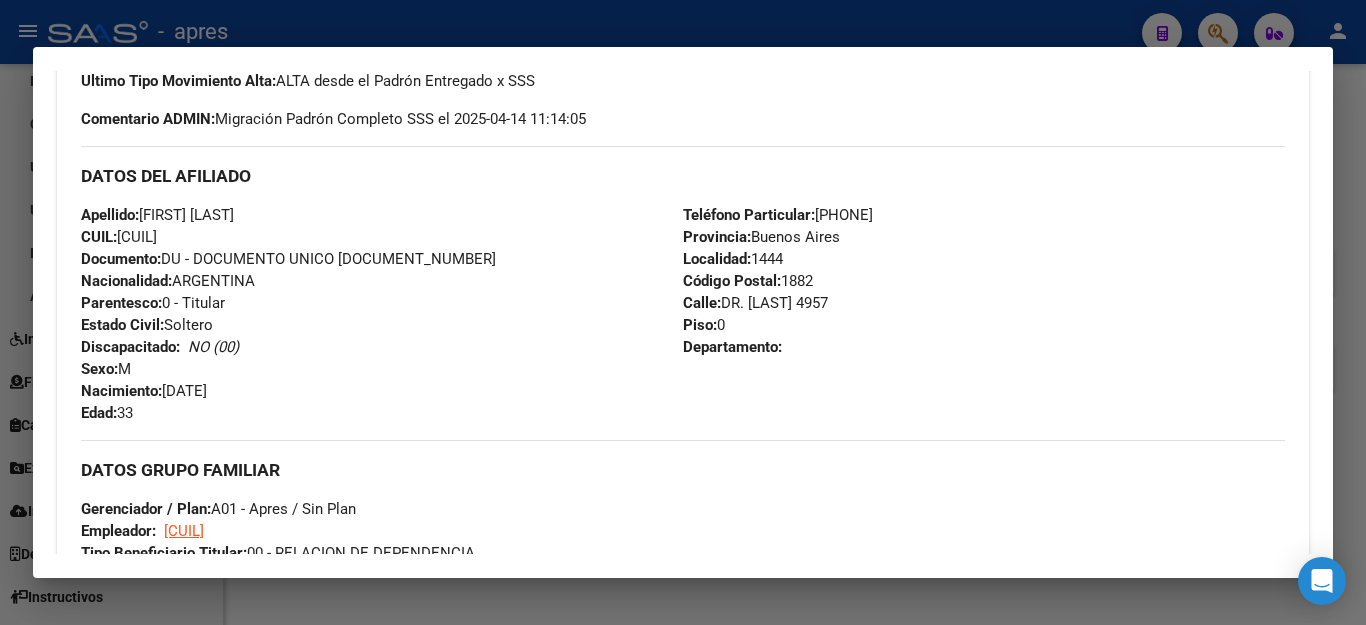 scroll, scrollTop: 1019, scrollLeft: 0, axis: vertical 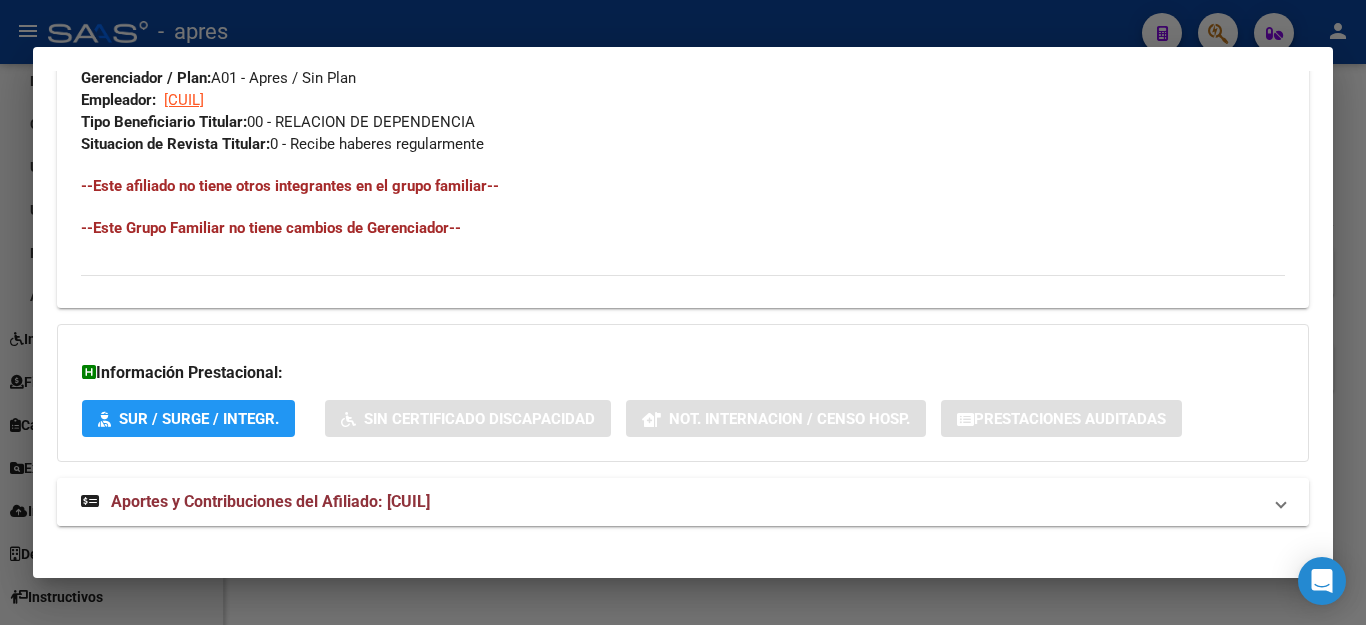 click on "Aportes y Contribuciones del Afiliado: [CUIL]" at bounding box center [683, 502] 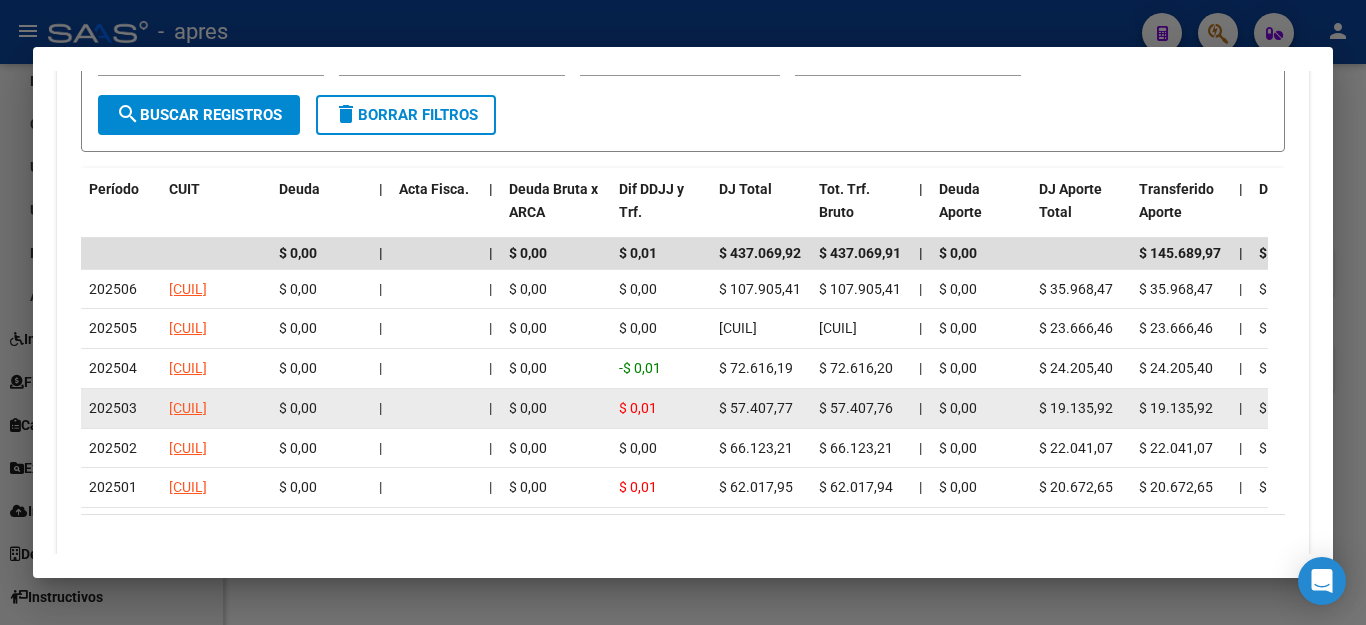 scroll, scrollTop: 1738, scrollLeft: 0, axis: vertical 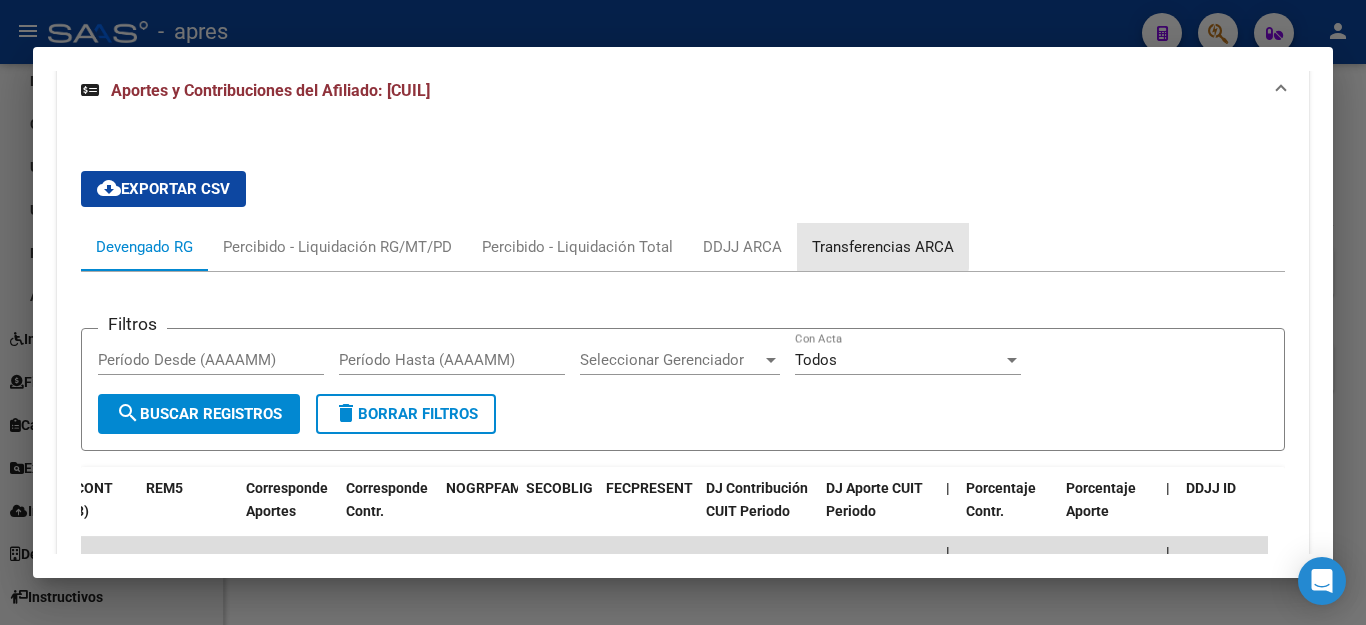 click on "Transferencias ARCA" at bounding box center [883, 247] 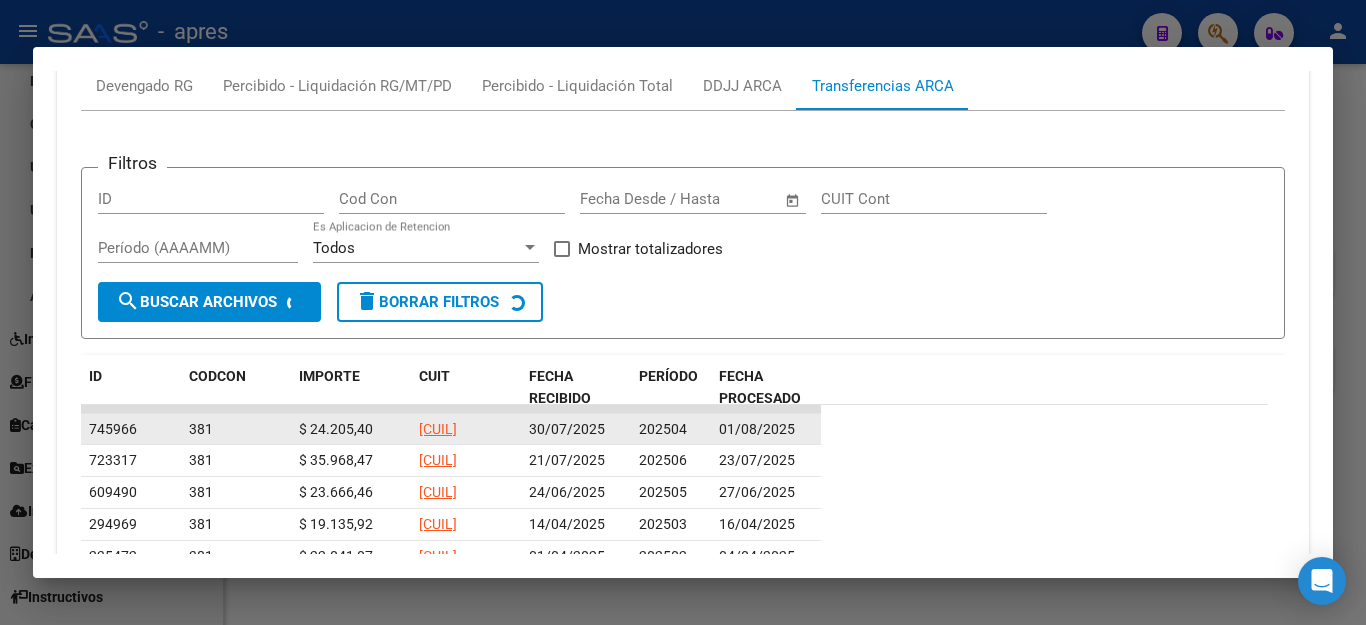 scroll, scrollTop: 1699, scrollLeft: 0, axis: vertical 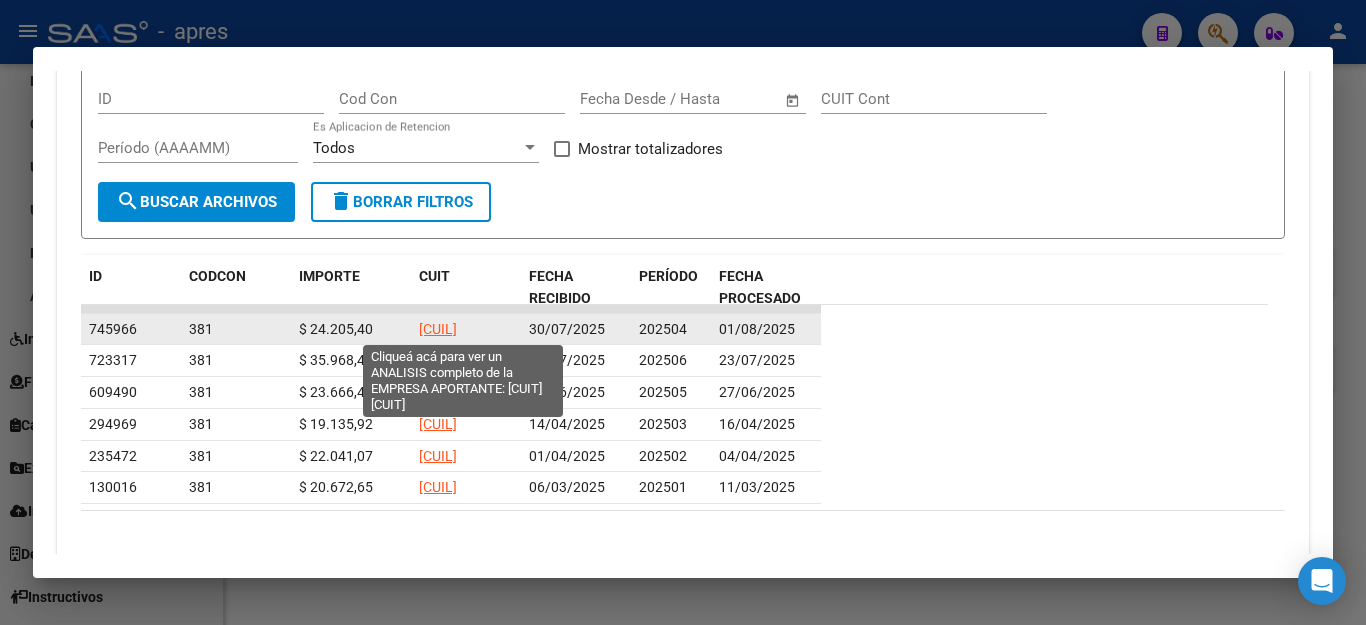 click on "[CUIL]" 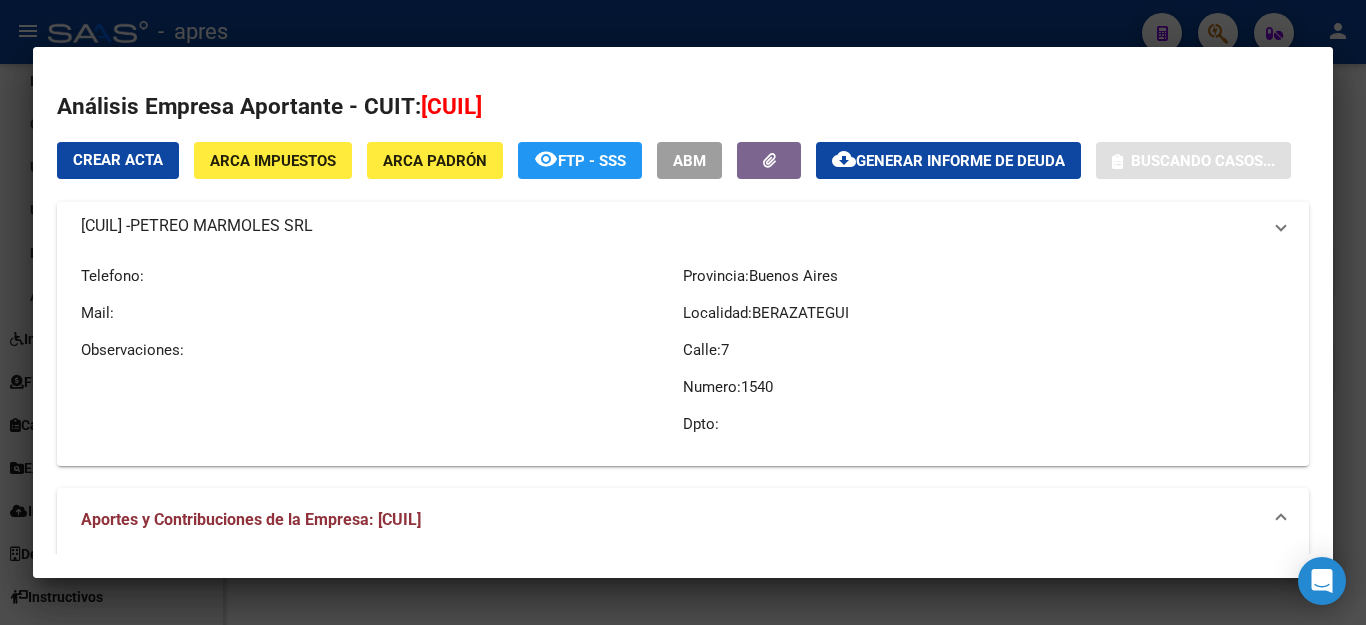 click at bounding box center [683, 312] 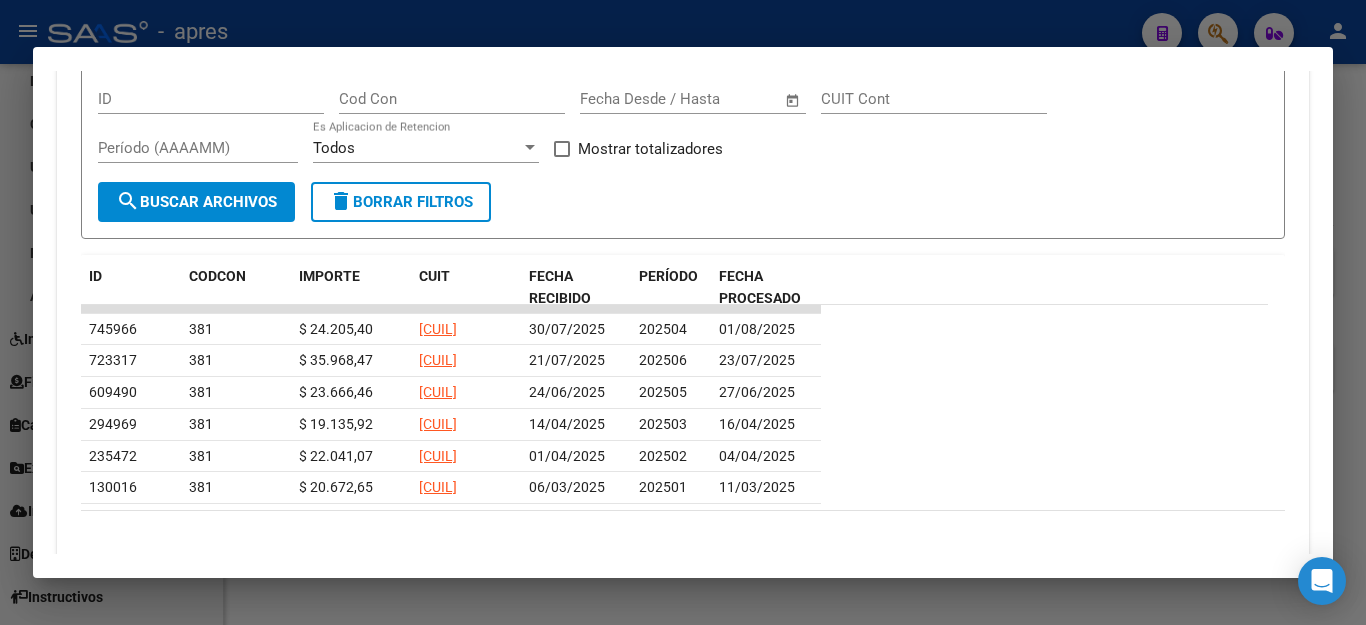 click at bounding box center (683, 312) 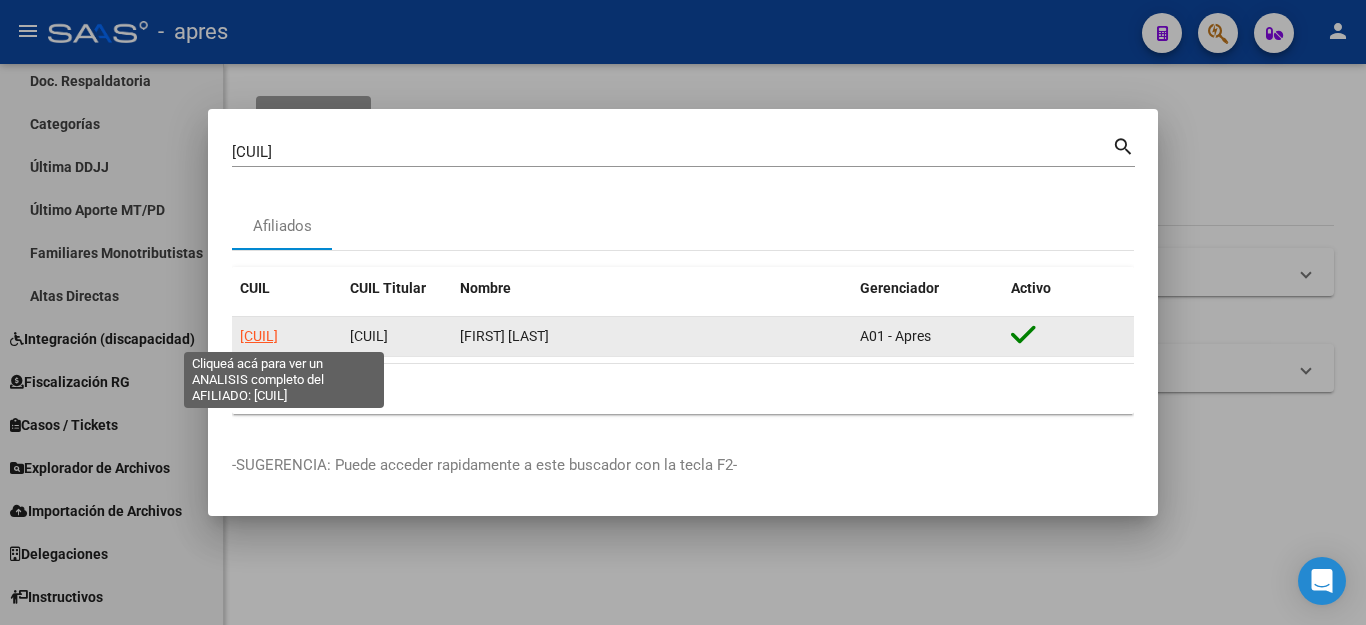 click on "[CUIL]" 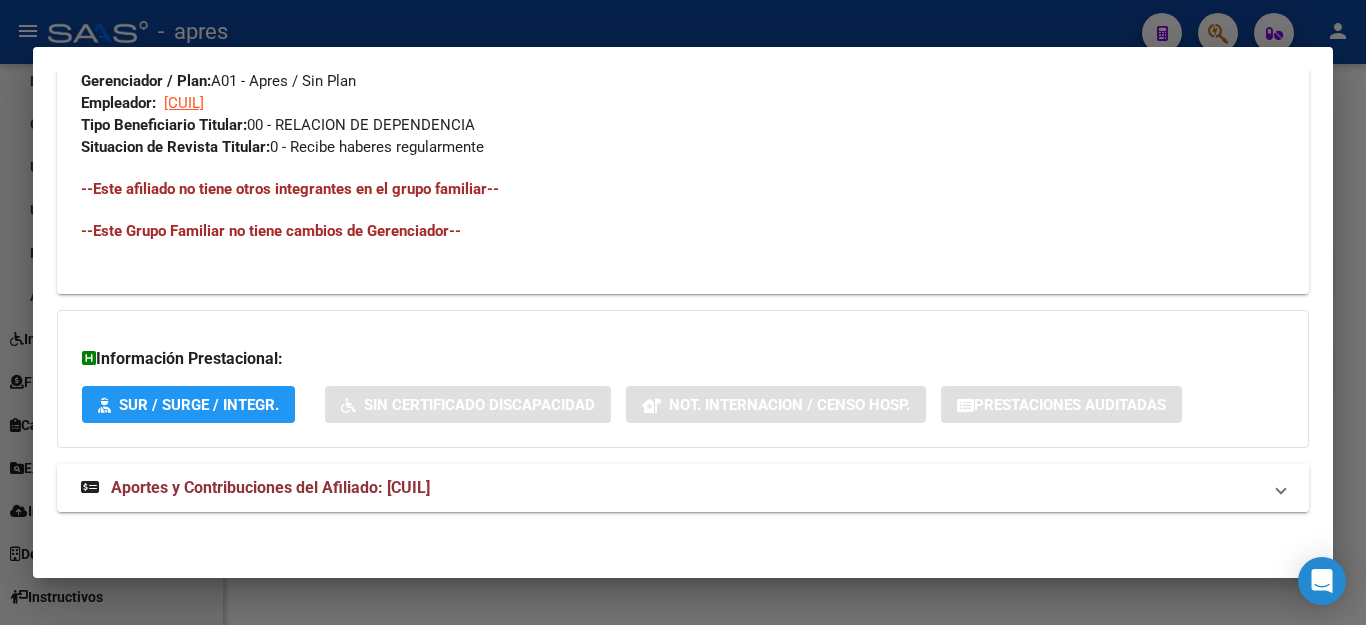 scroll, scrollTop: 1019, scrollLeft: 0, axis: vertical 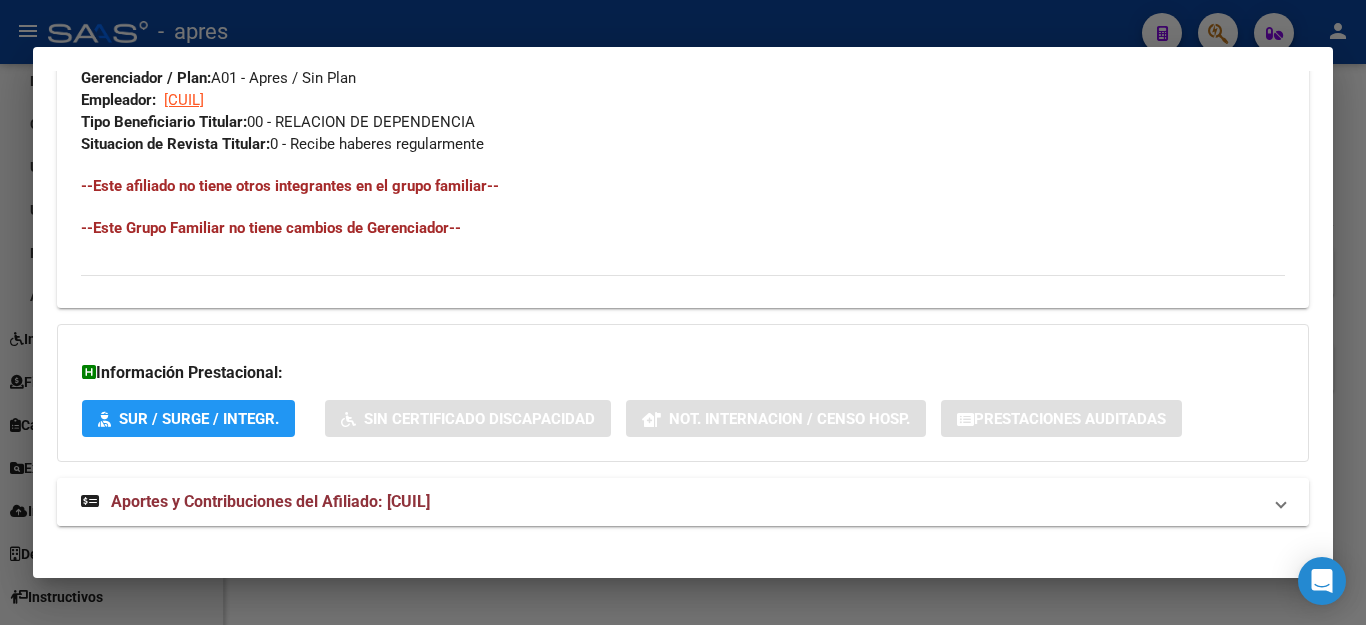 click on "Aportes y Contribuciones del Afiliado: [CUIL]" at bounding box center (270, 501) 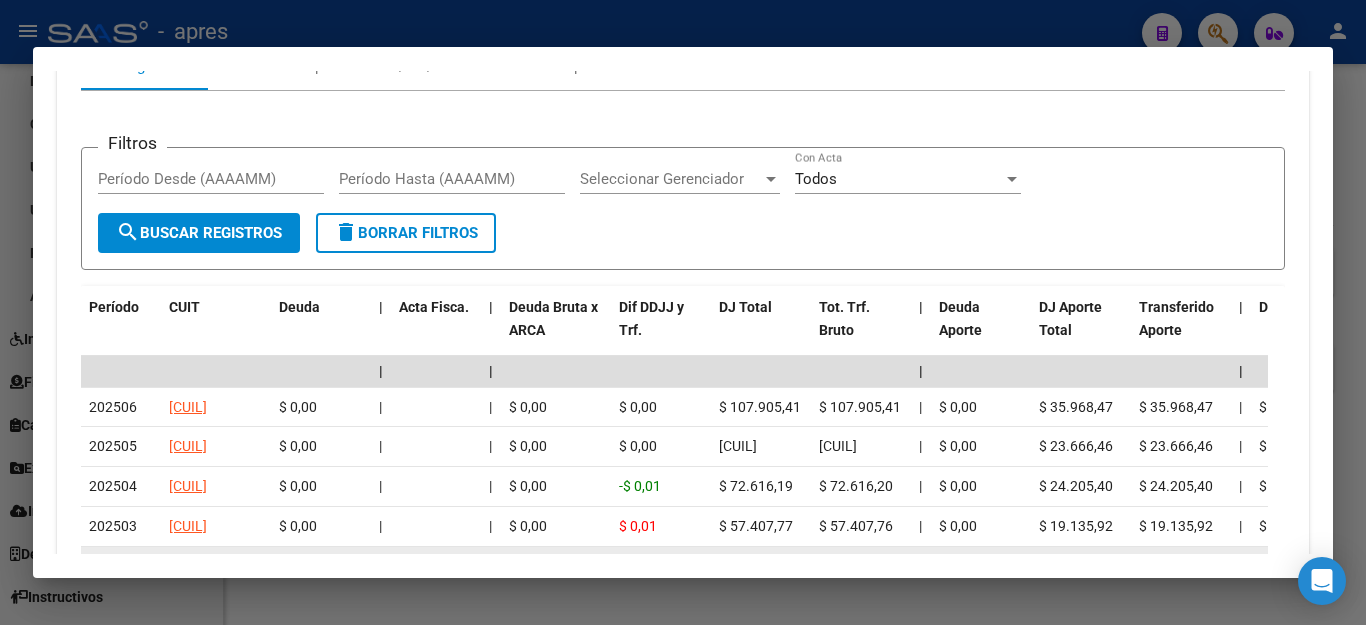 scroll, scrollTop: 1719, scrollLeft: 0, axis: vertical 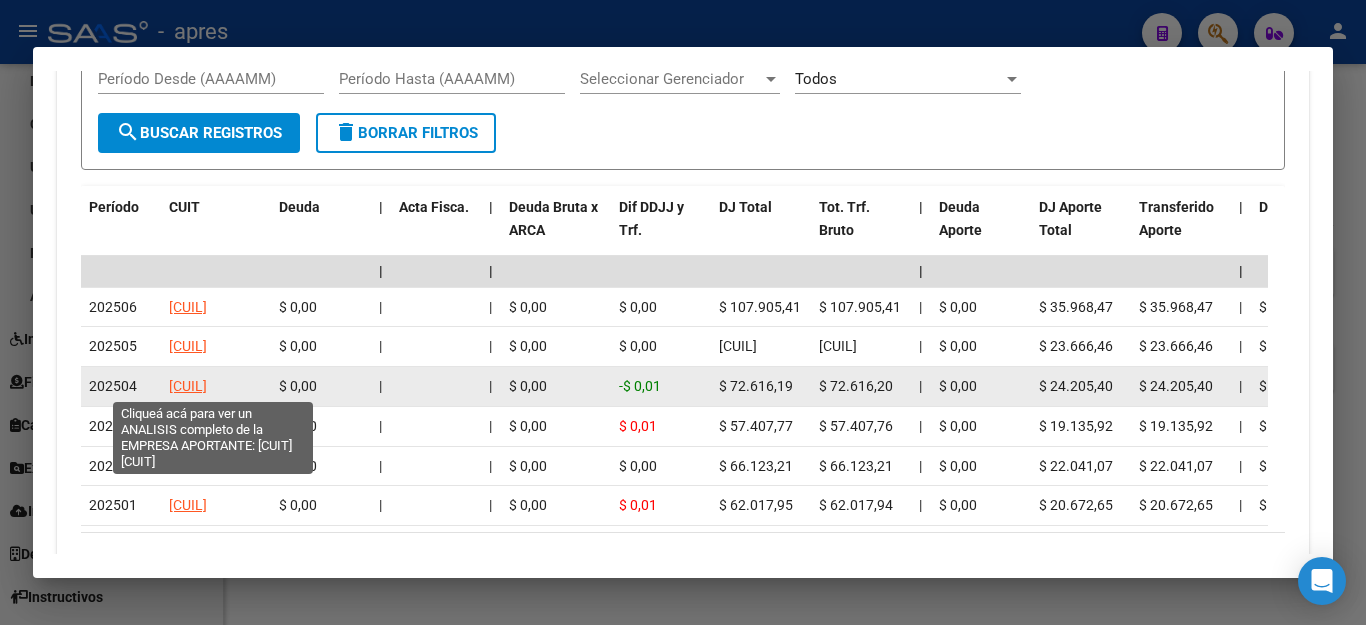 click on "[CUIL]" 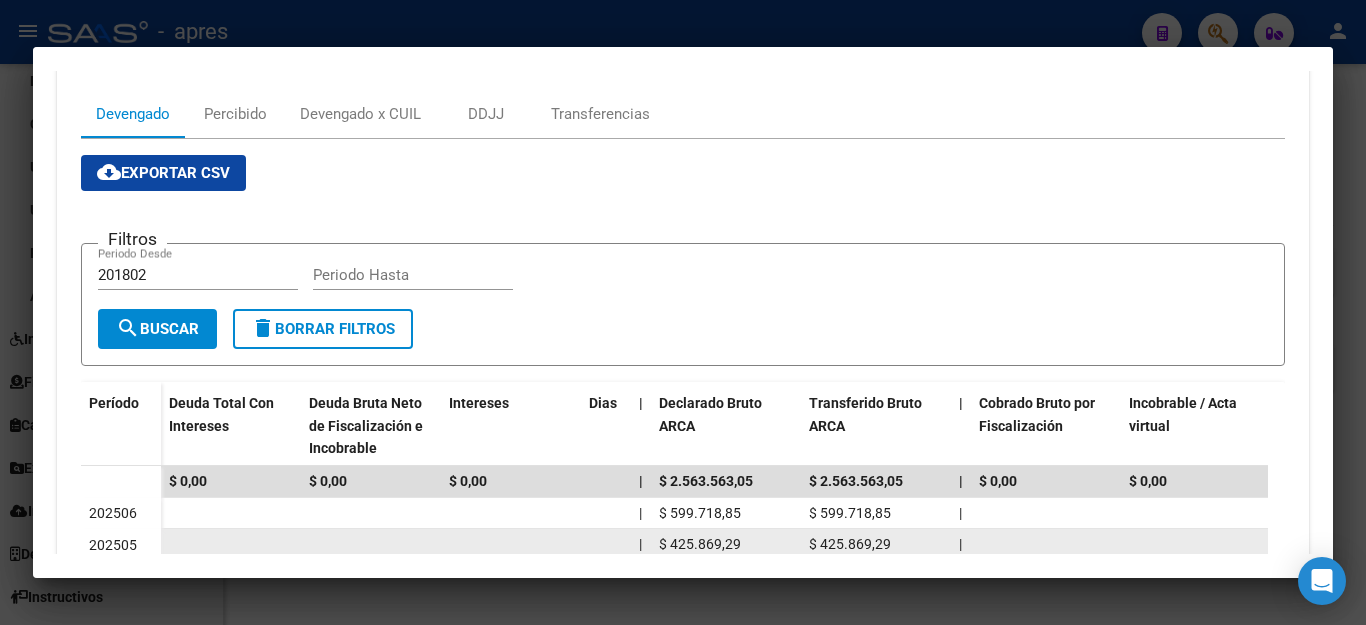 scroll, scrollTop: 170, scrollLeft: 0, axis: vertical 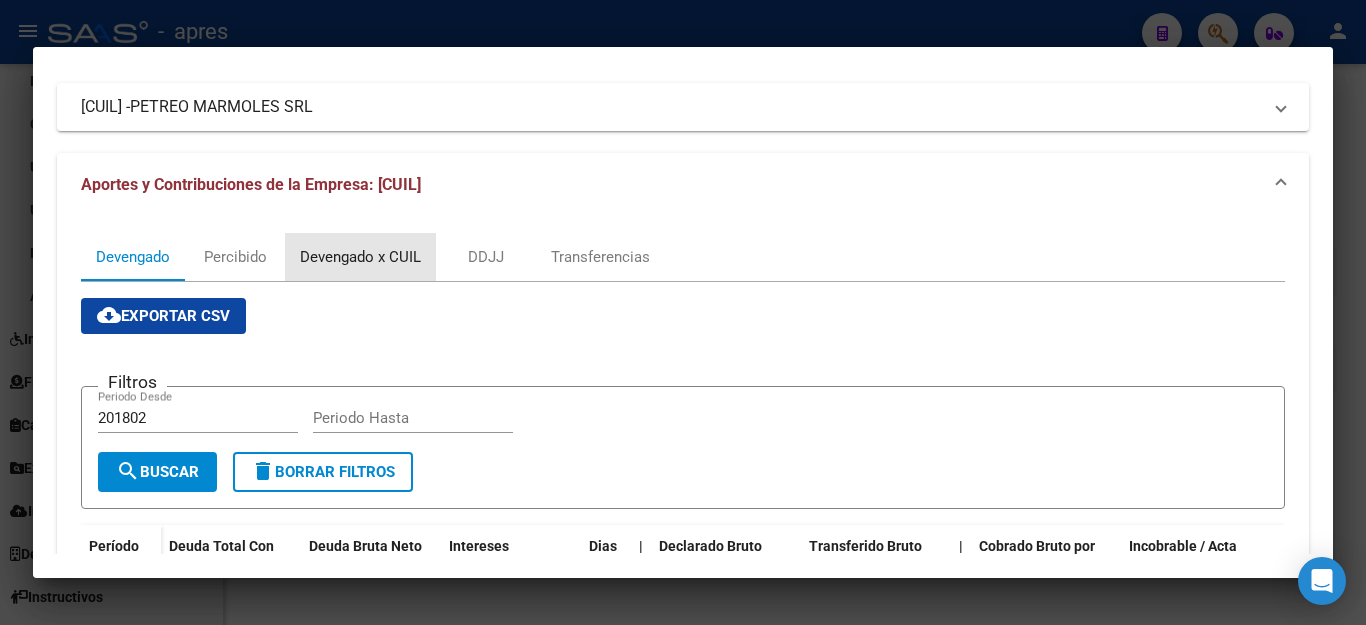 click on "Devengado x CUIL" at bounding box center (360, 257) 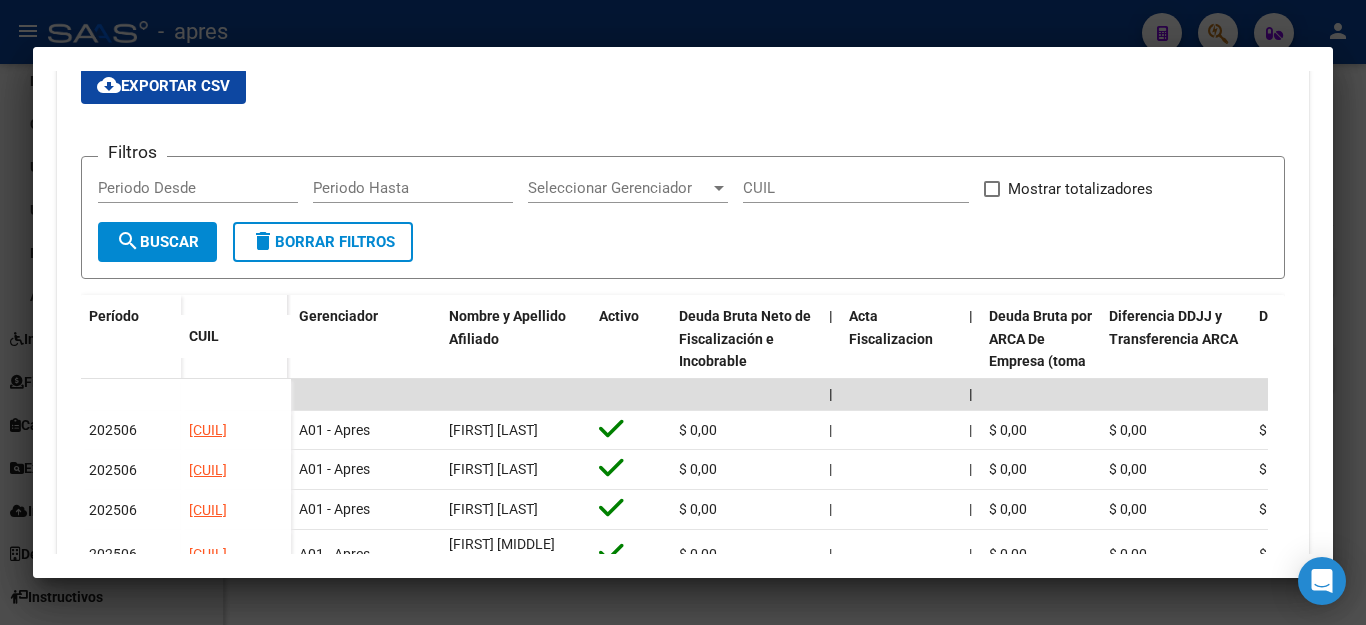 scroll, scrollTop: 600, scrollLeft: 0, axis: vertical 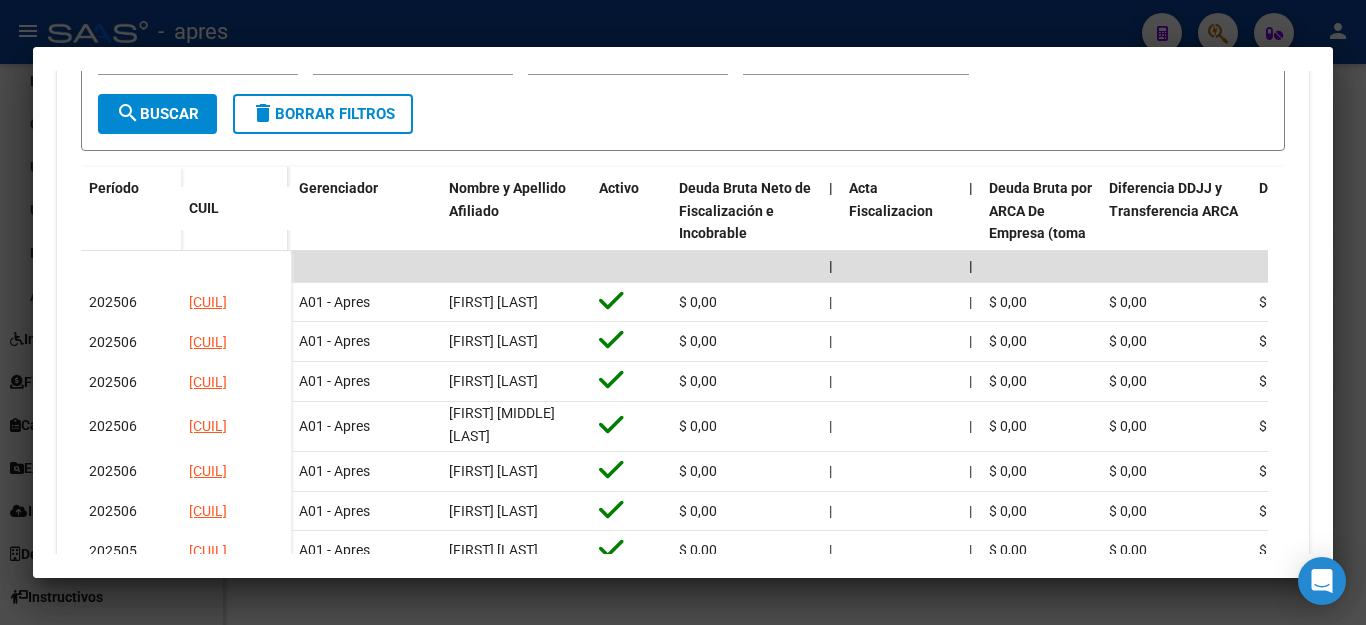 click at bounding box center [683, 312] 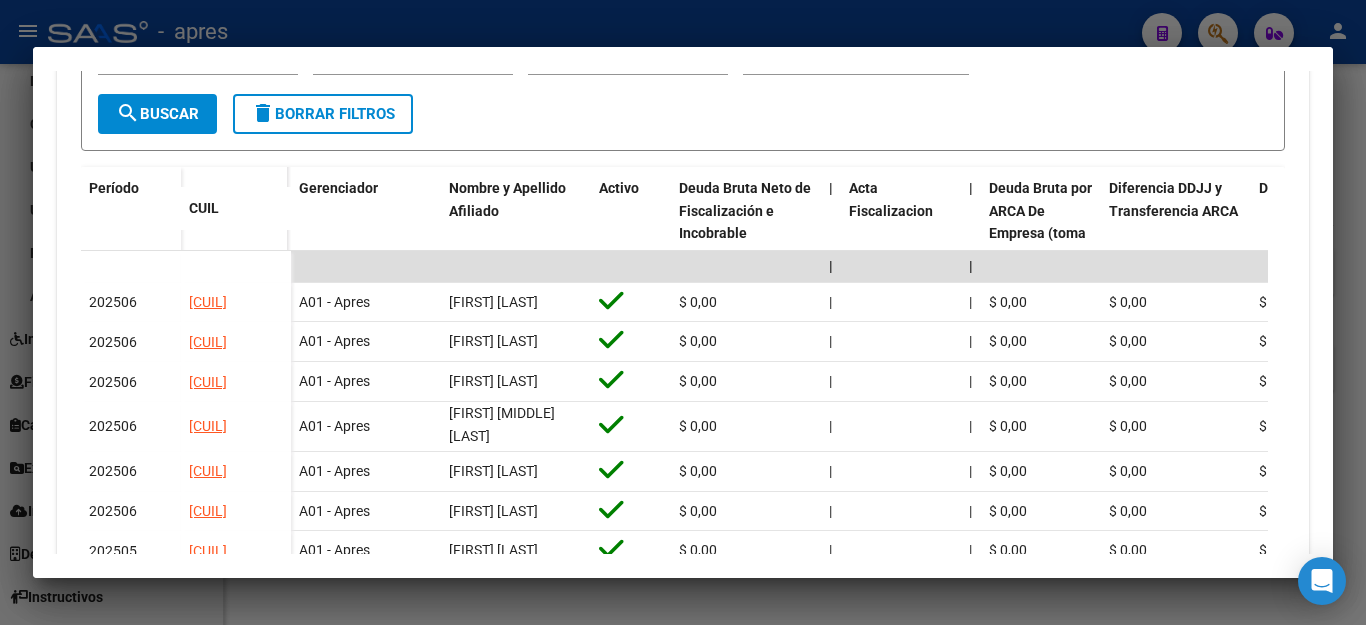 click at bounding box center (683, 312) 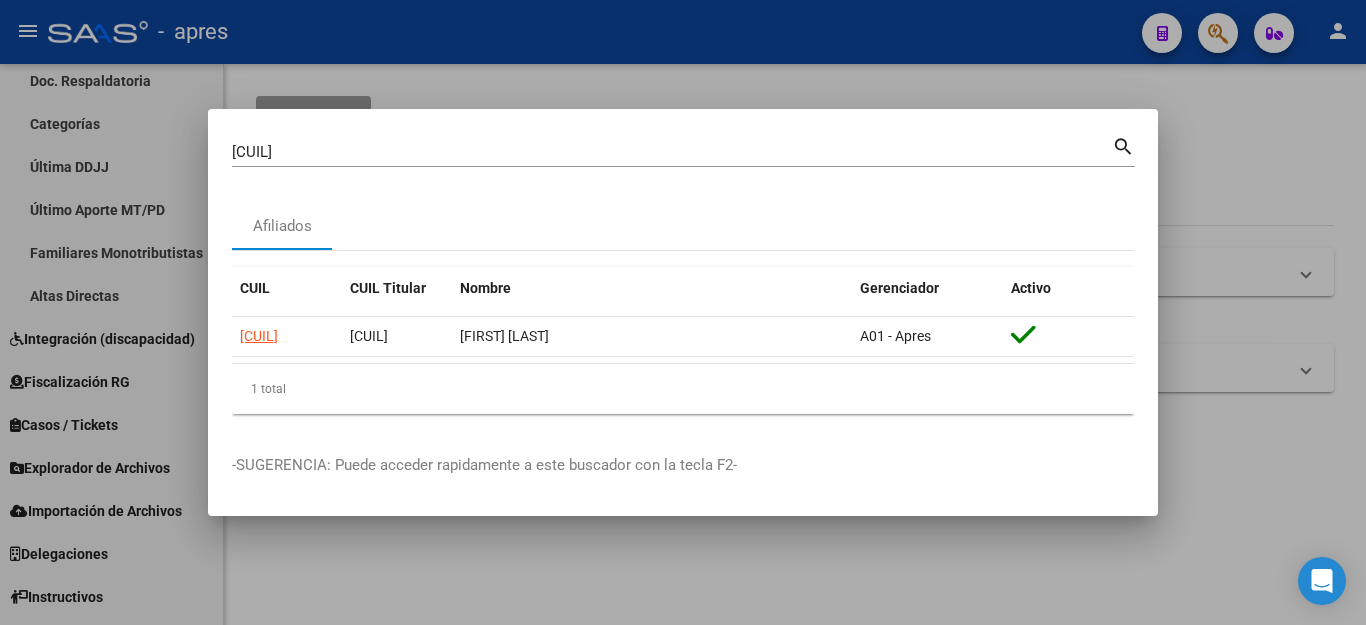 click at bounding box center [683, 312] 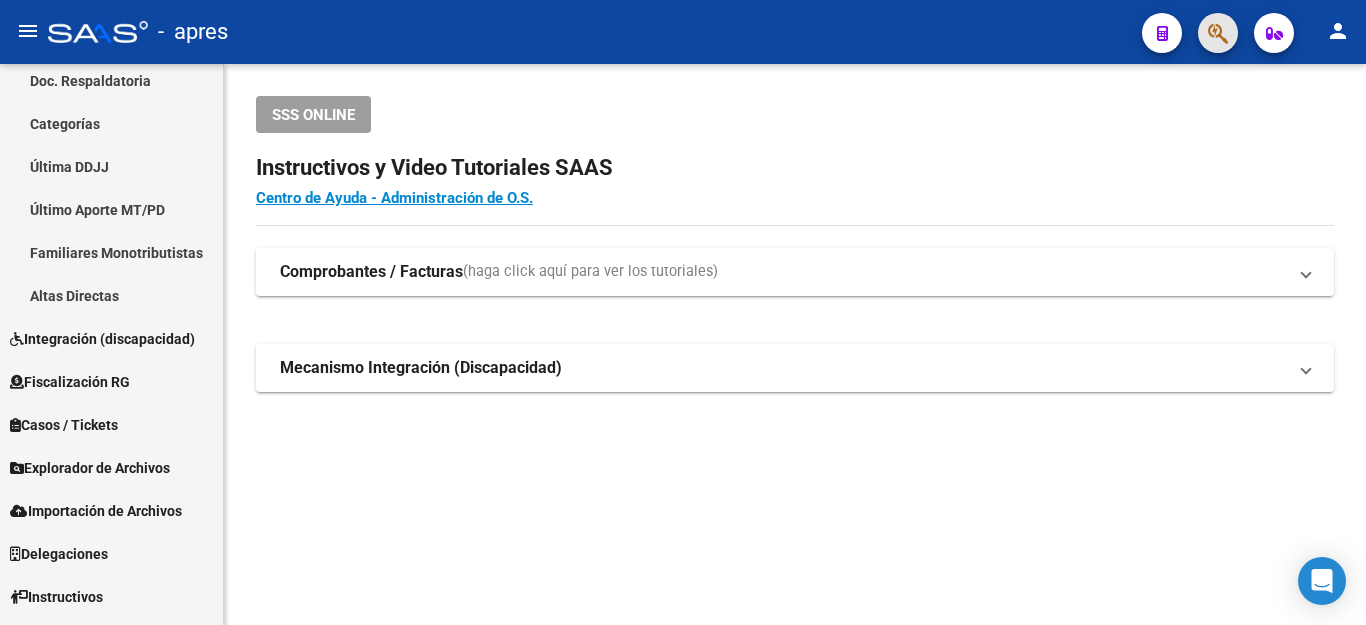 click 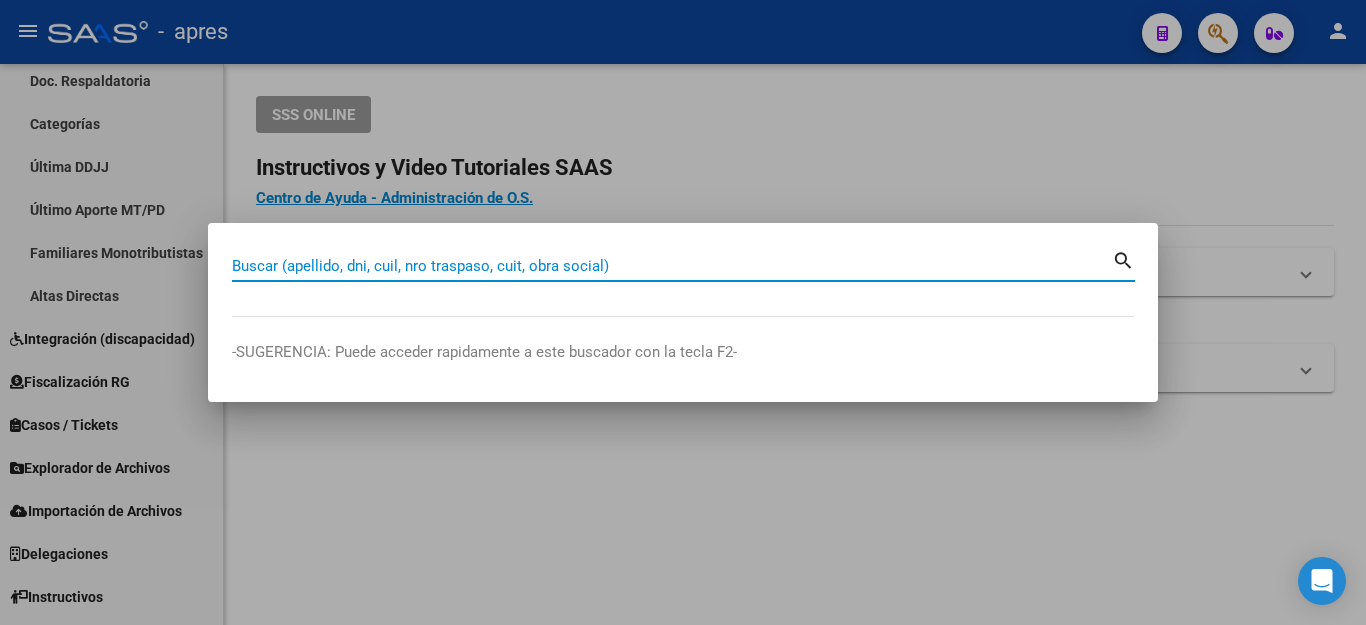 paste on "[CUIL]" 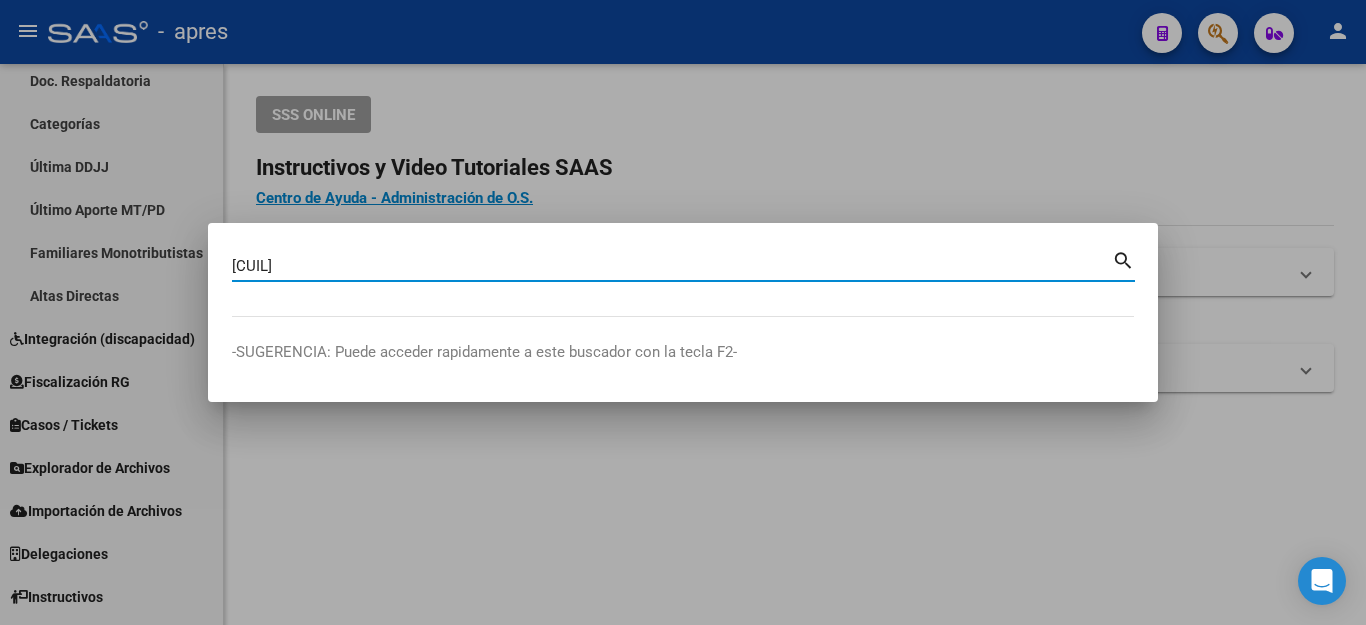 type on "[CUIL]" 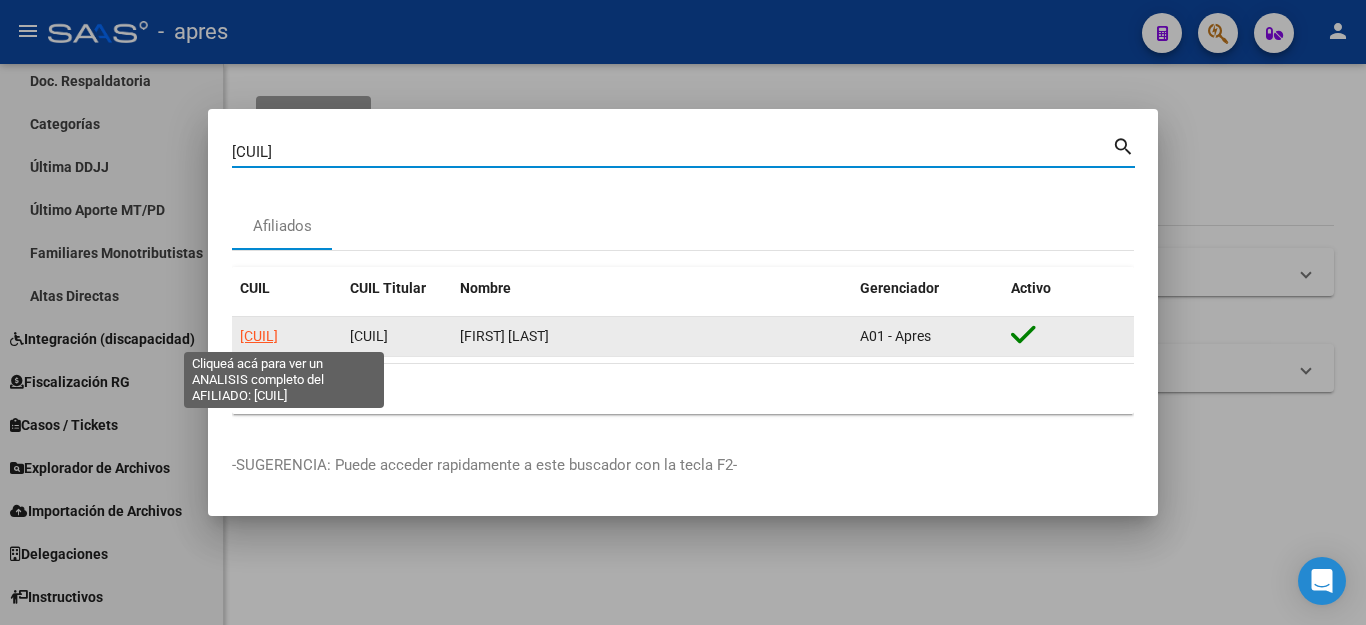 click on "[CUIL]" 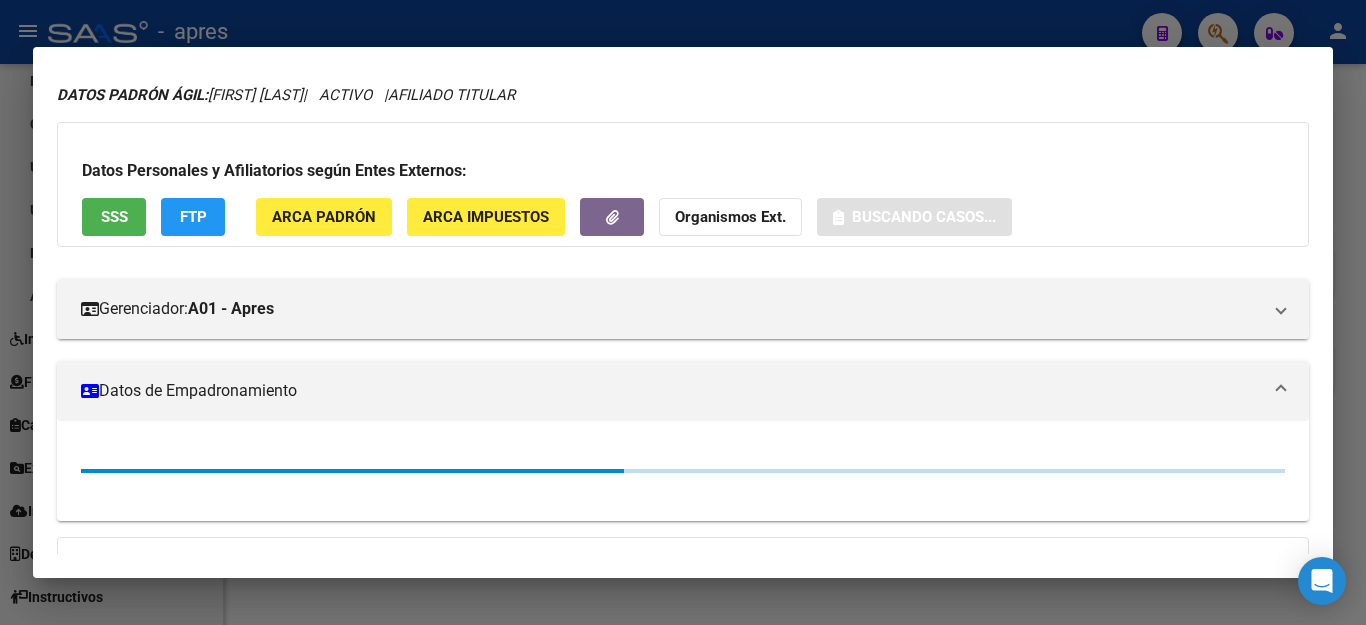 scroll, scrollTop: 288, scrollLeft: 0, axis: vertical 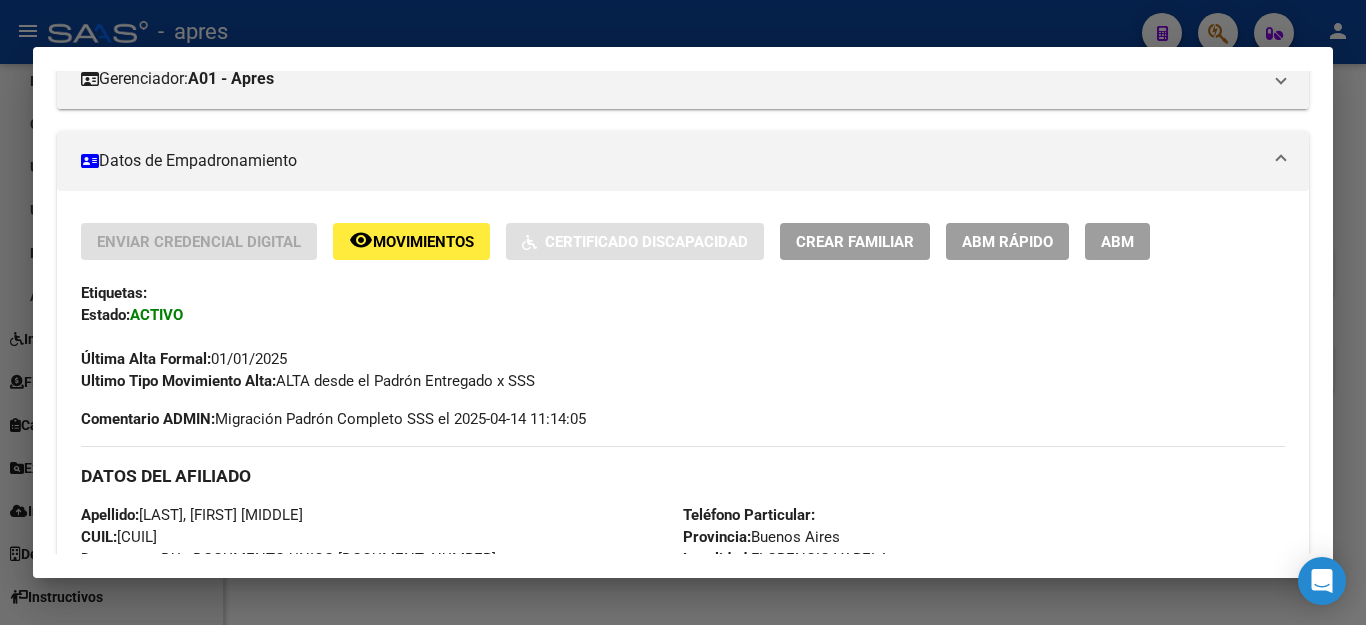 click on "DATOS DEL AFILIADO" at bounding box center (683, 476) 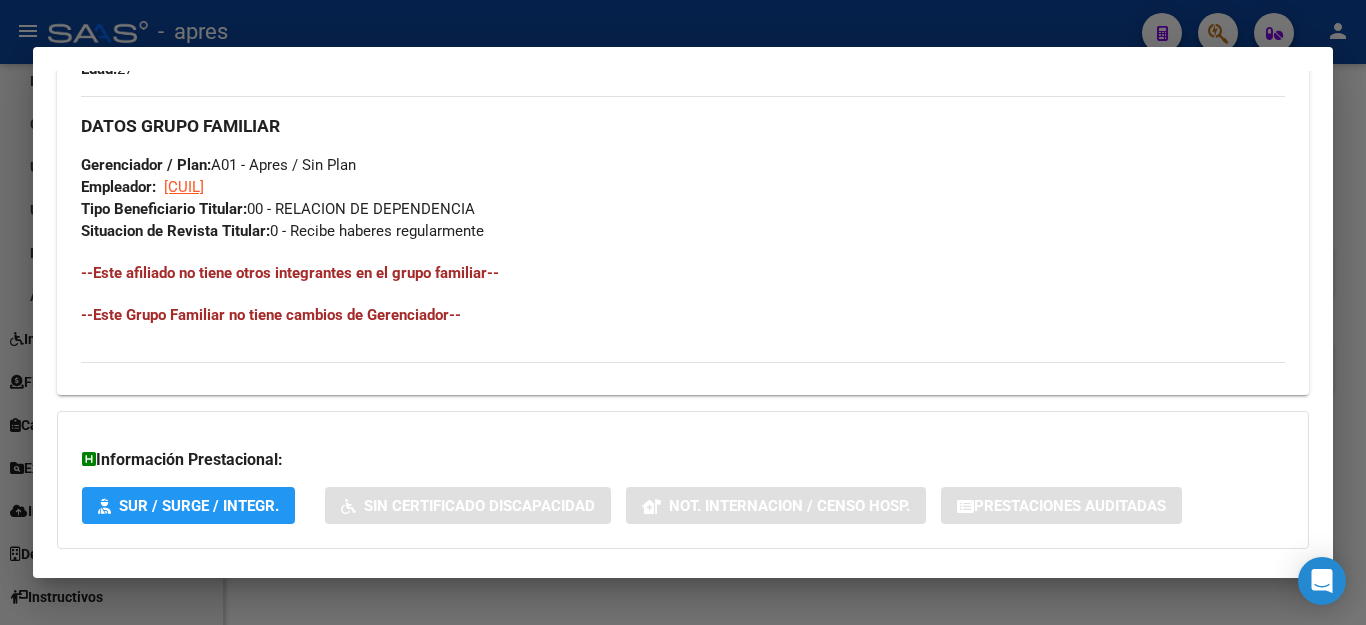 scroll, scrollTop: 1036, scrollLeft: 0, axis: vertical 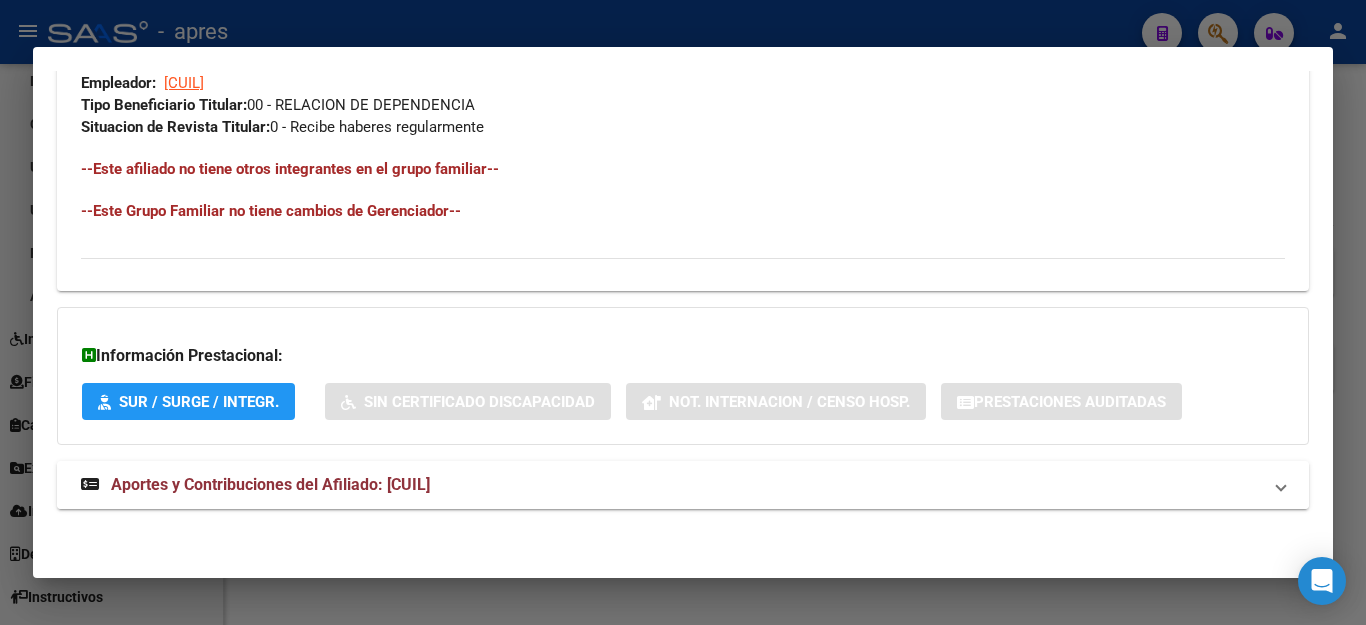 click on "Aportes y Contribuciones del Afiliado: [CUIL]" at bounding box center (270, 484) 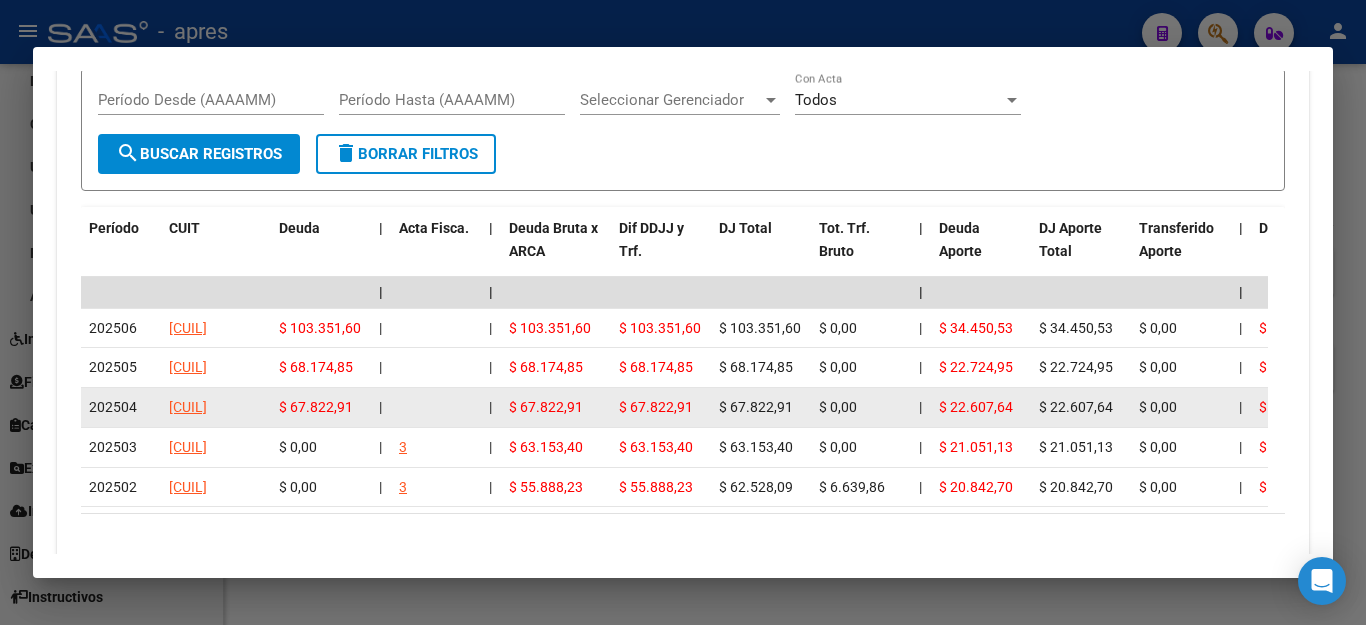 scroll, scrollTop: 1722, scrollLeft: 0, axis: vertical 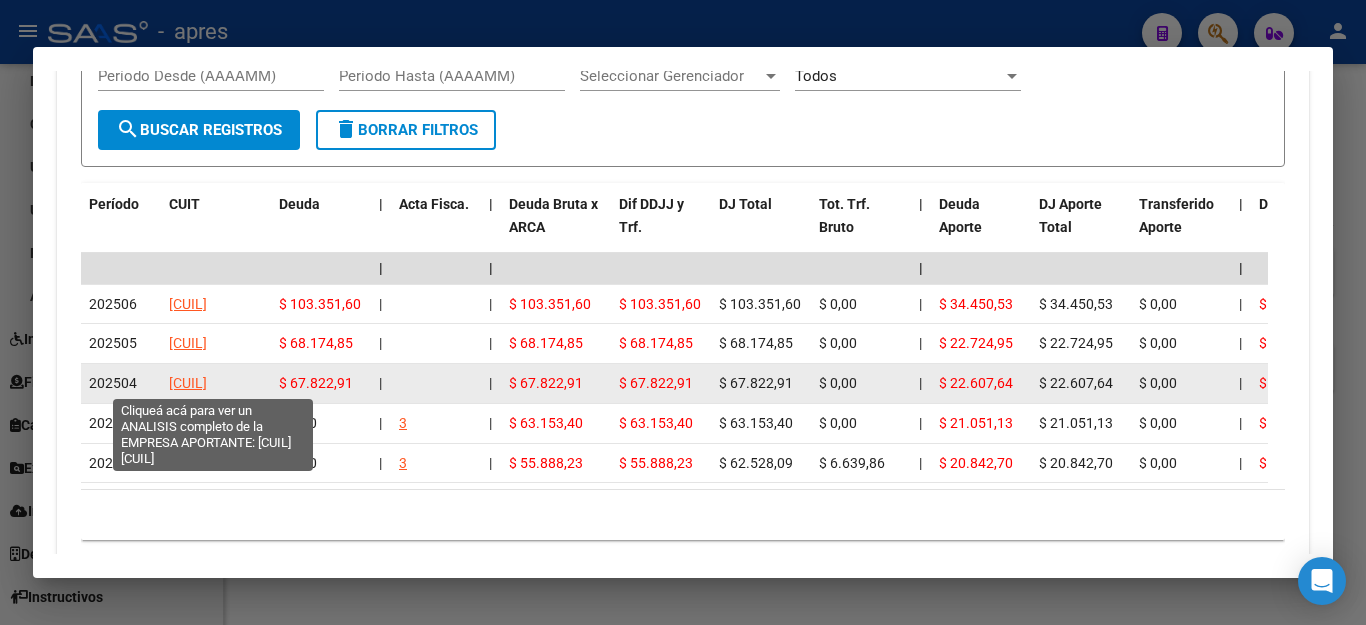 click on "[CUIL]" 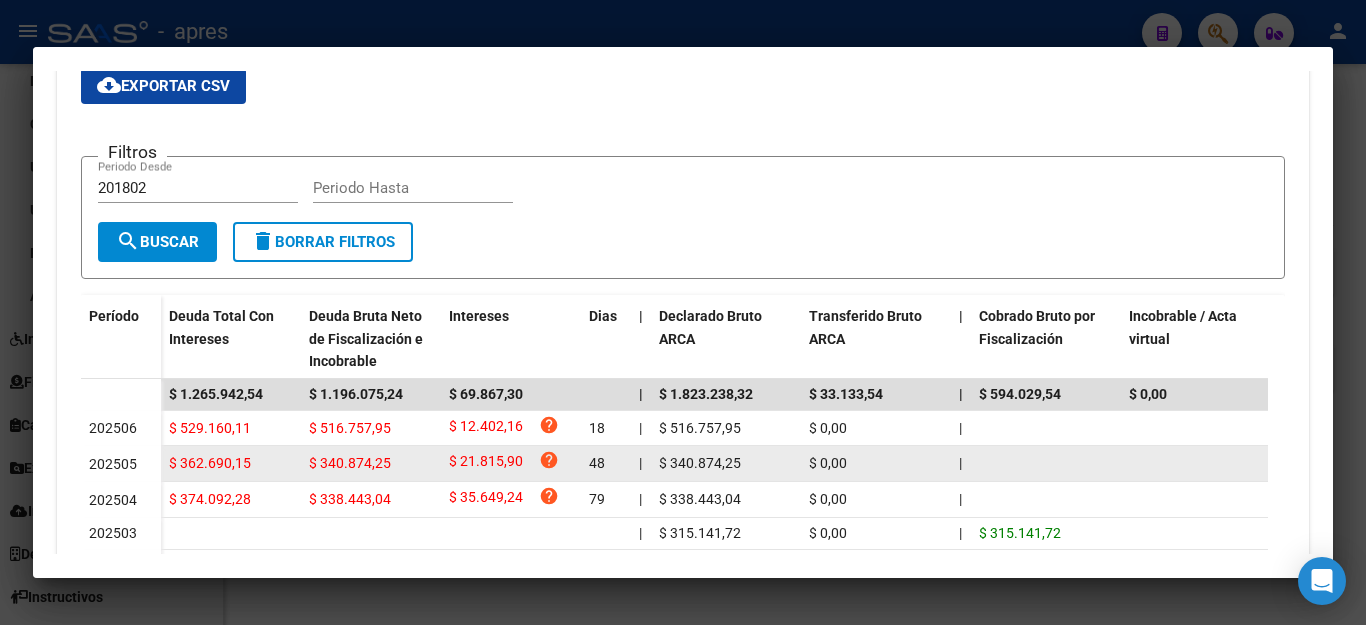 scroll, scrollTop: 0, scrollLeft: 0, axis: both 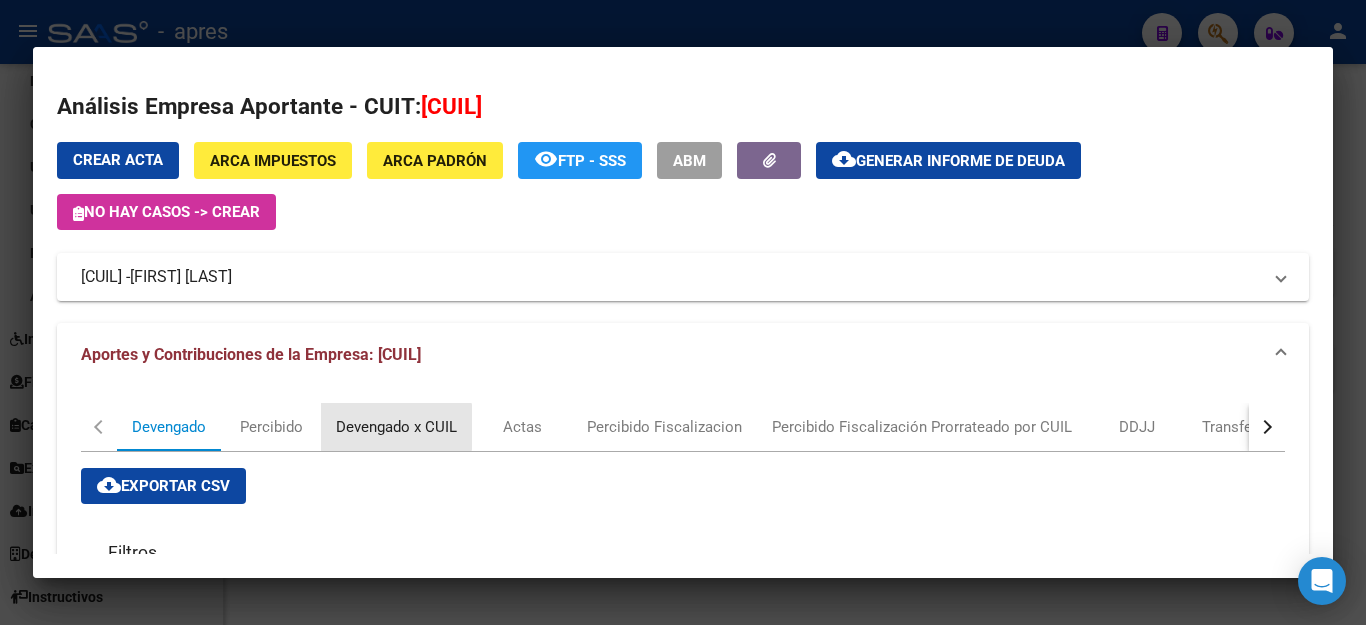 click on "Devengado x CUIL" at bounding box center (396, 427) 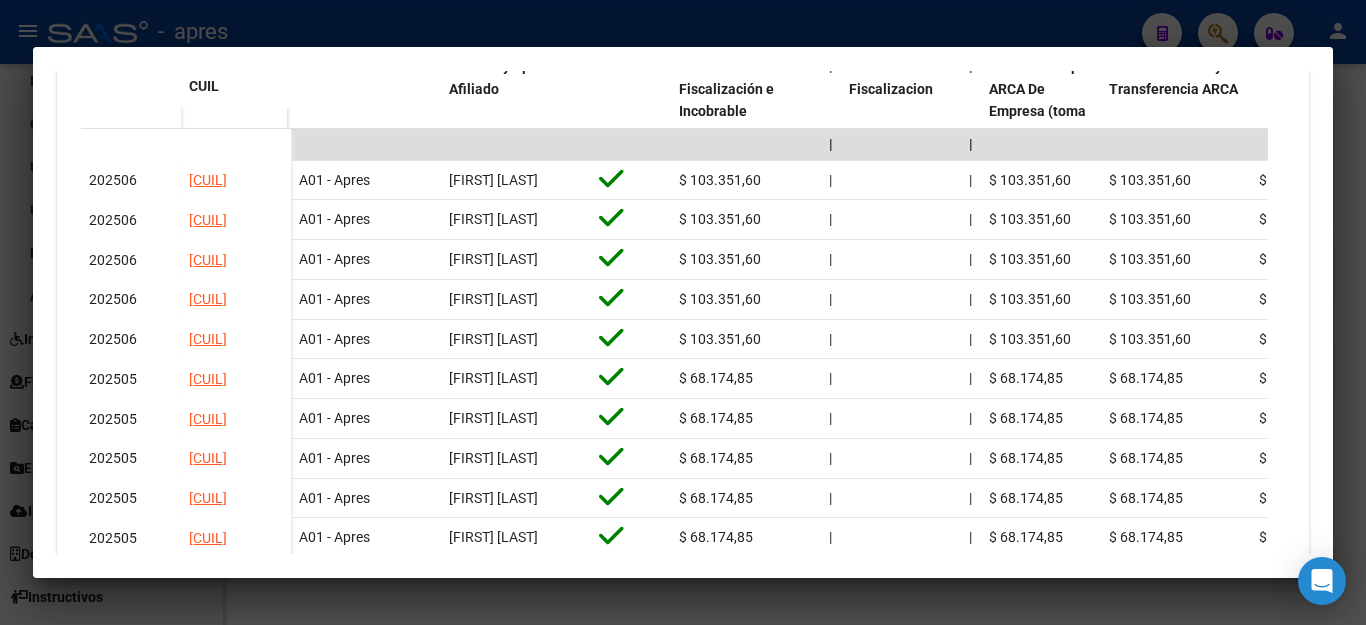 scroll, scrollTop: 655, scrollLeft: 0, axis: vertical 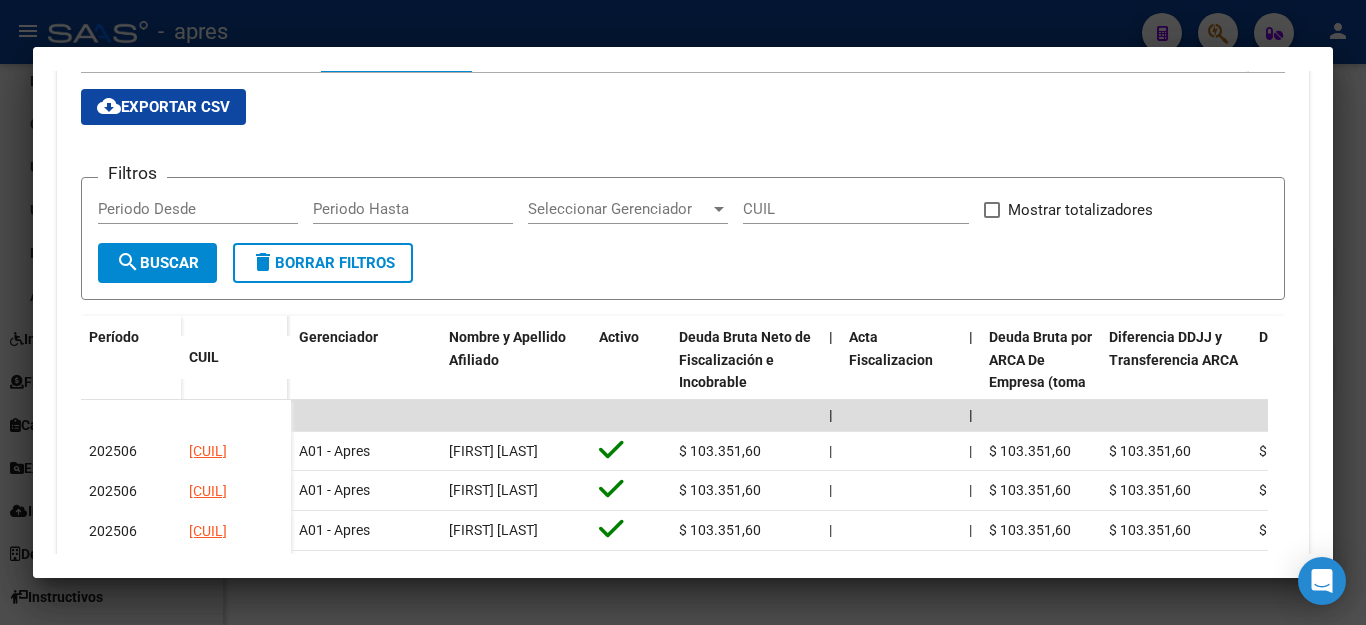 click at bounding box center (683, 312) 